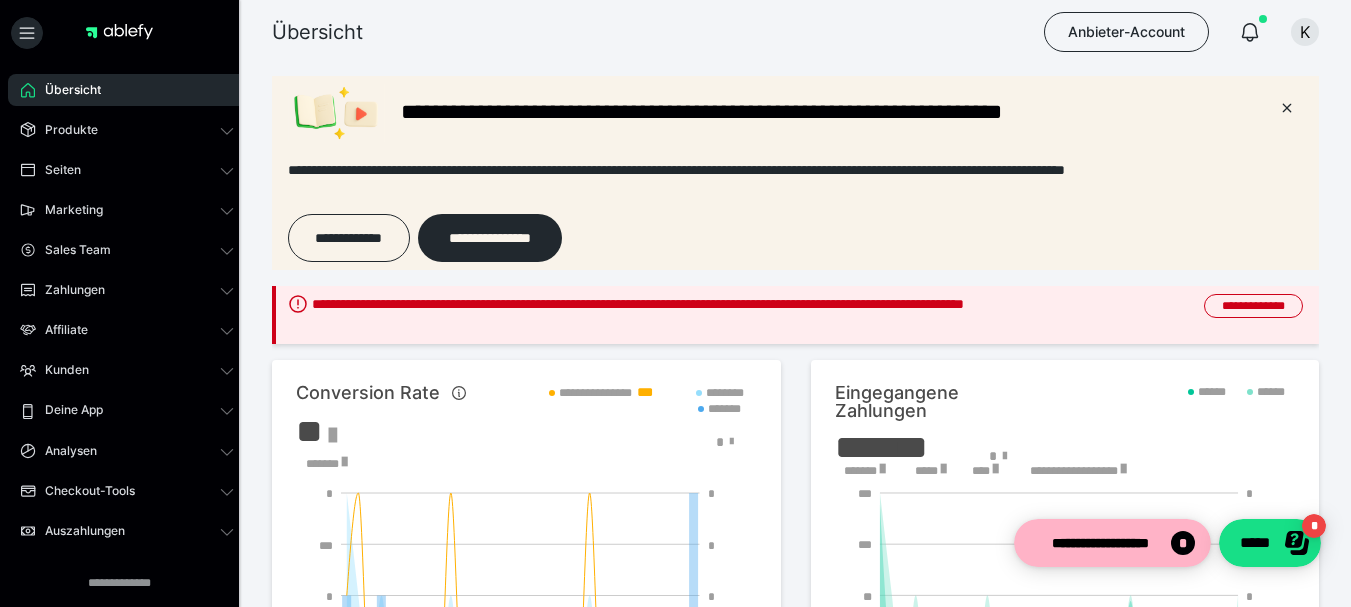 scroll, scrollTop: 0, scrollLeft: 0, axis: both 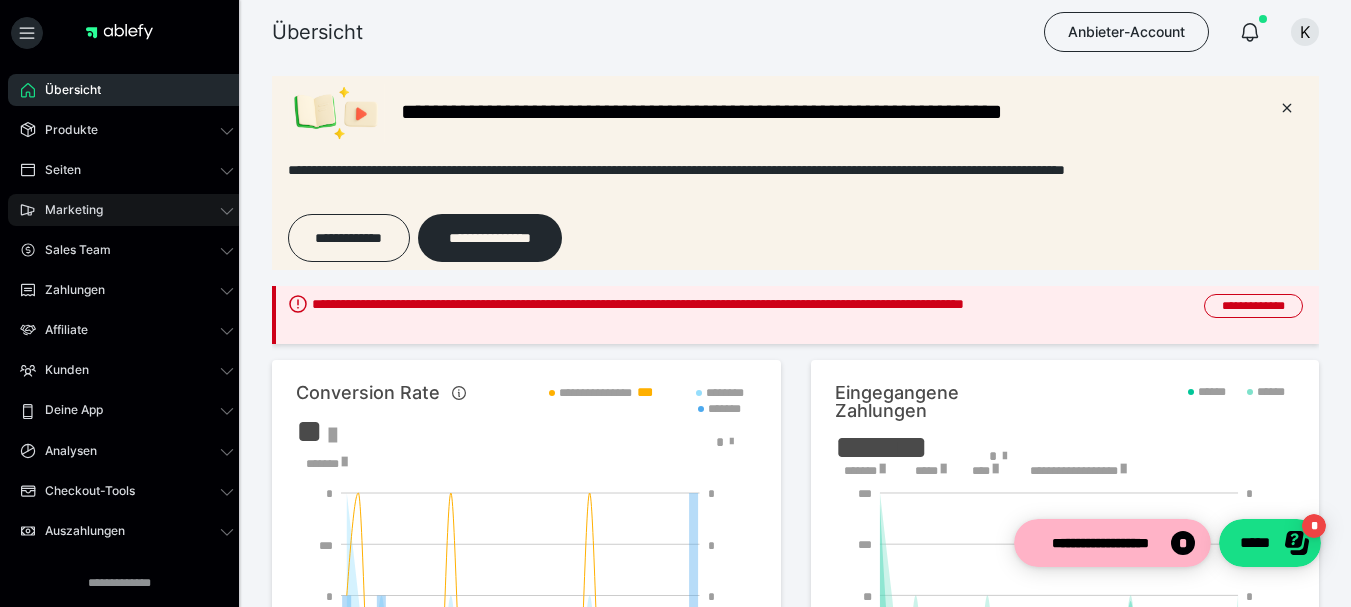 click on "Marketing" at bounding box center [67, 210] 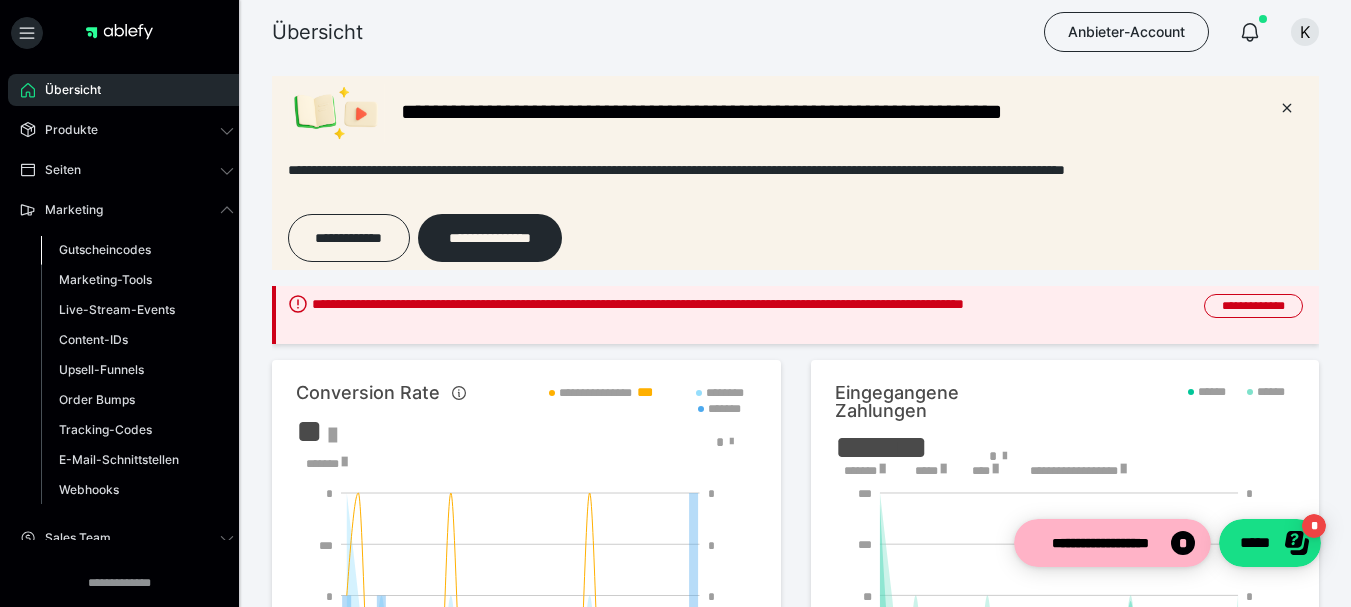 click on "Gutscheincodes" at bounding box center (105, 249) 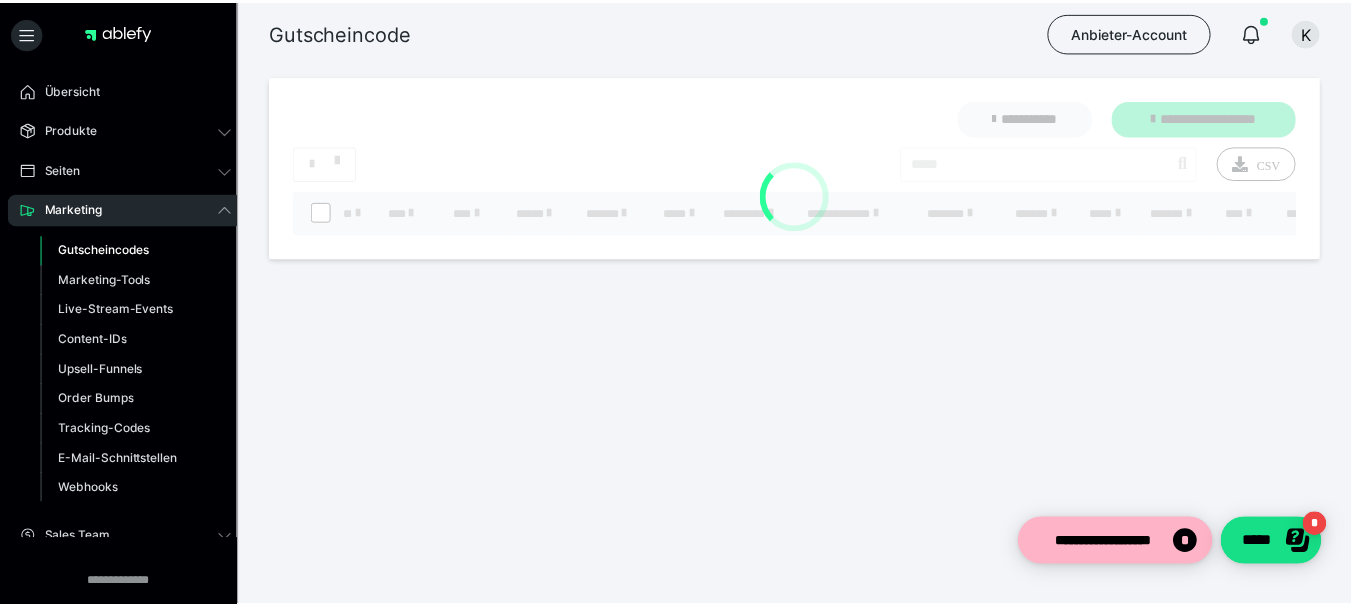 scroll, scrollTop: 0, scrollLeft: 0, axis: both 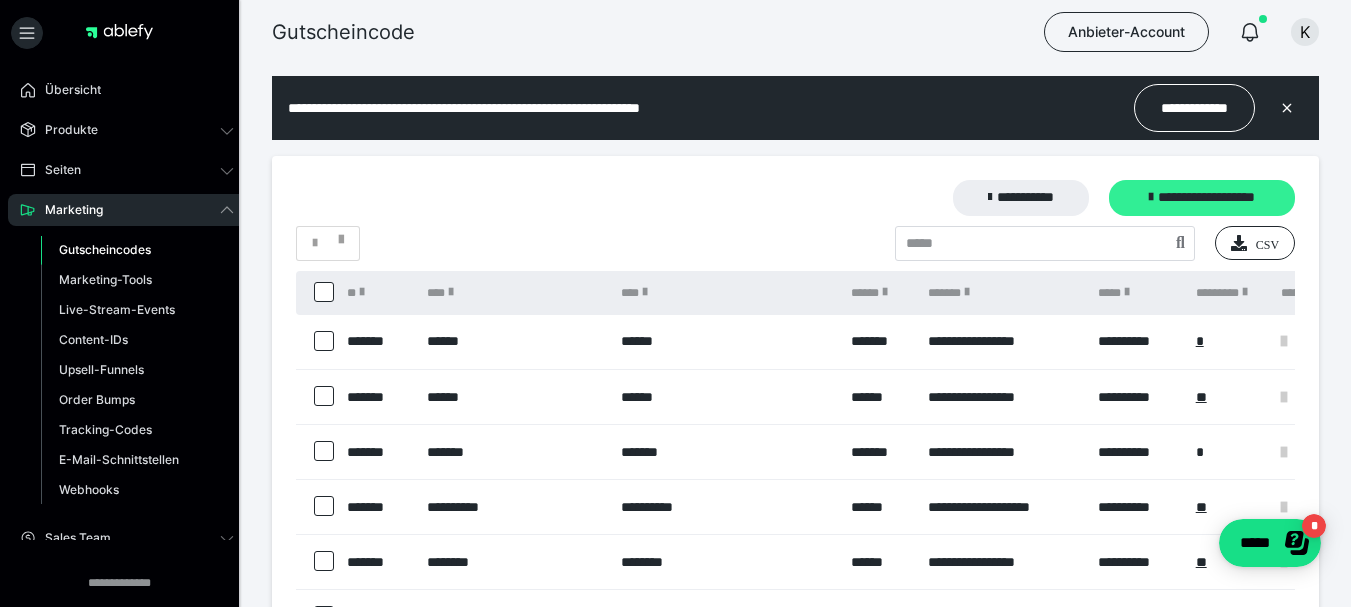click on "**********" at bounding box center (1202, 198) 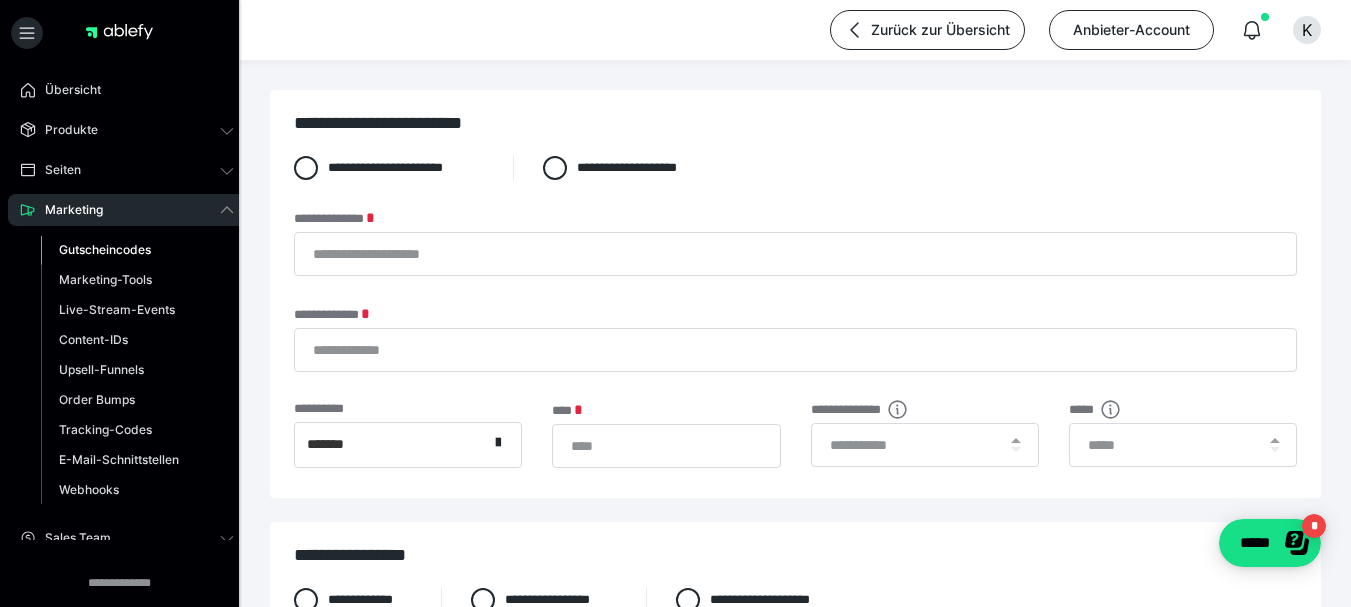 scroll, scrollTop: 0, scrollLeft: 0, axis: both 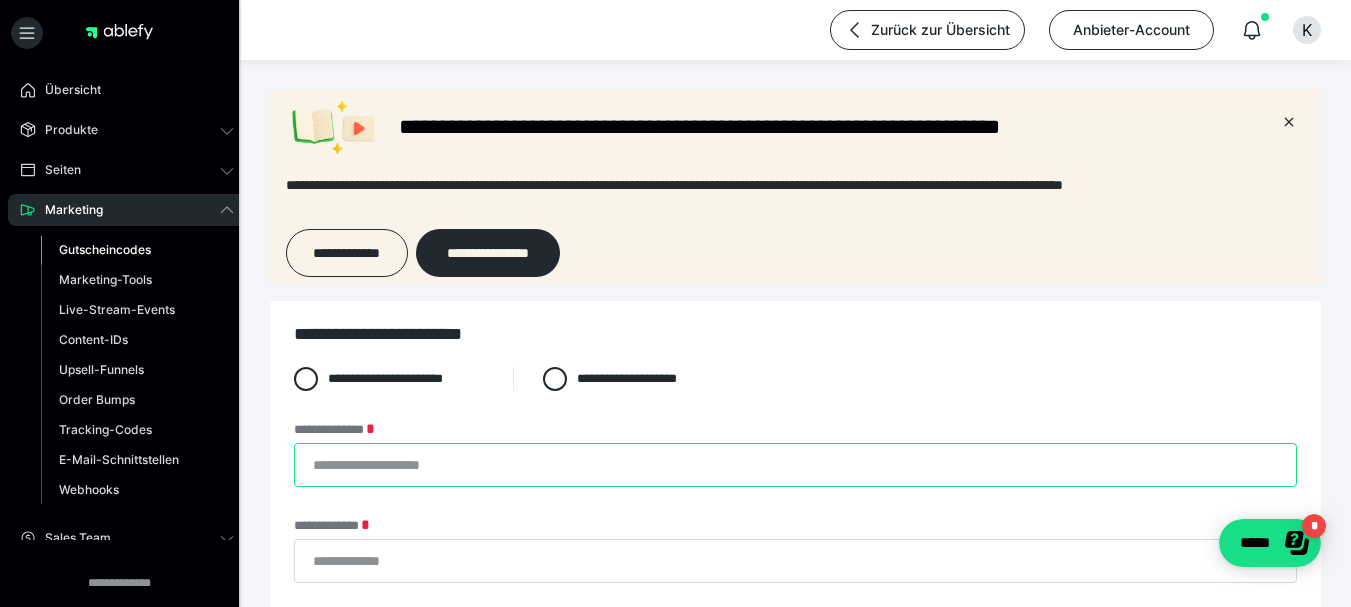 click on "**********" at bounding box center (795, 465) 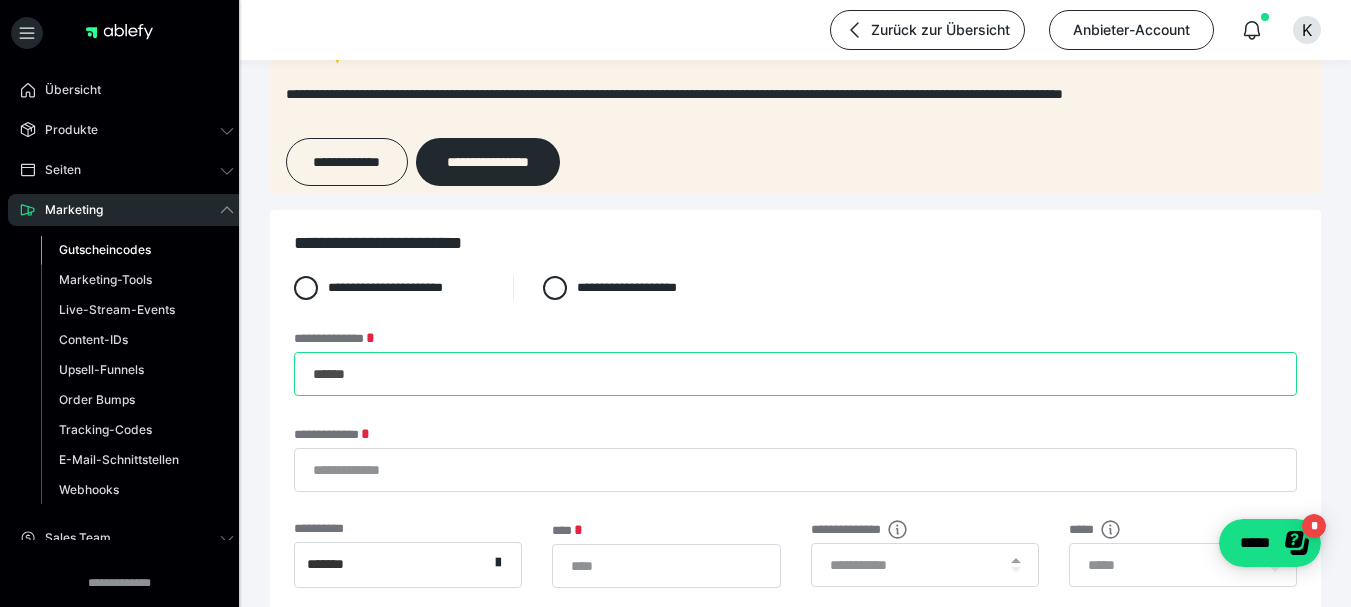scroll, scrollTop: 200, scrollLeft: 0, axis: vertical 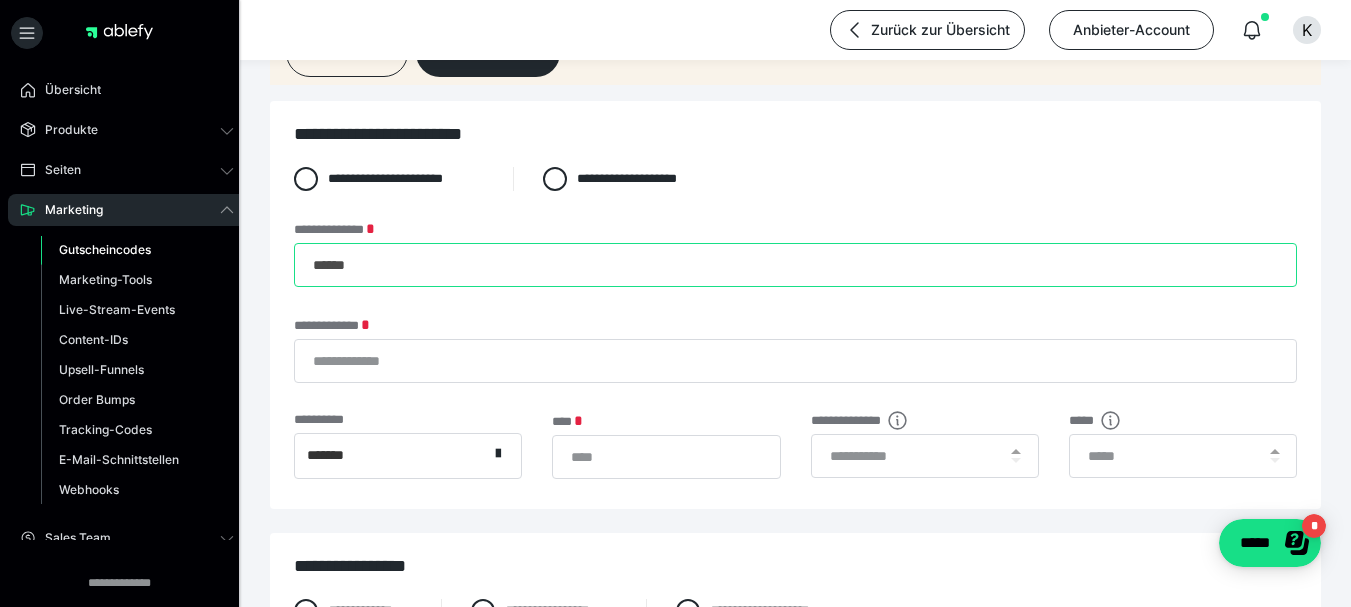 type on "******" 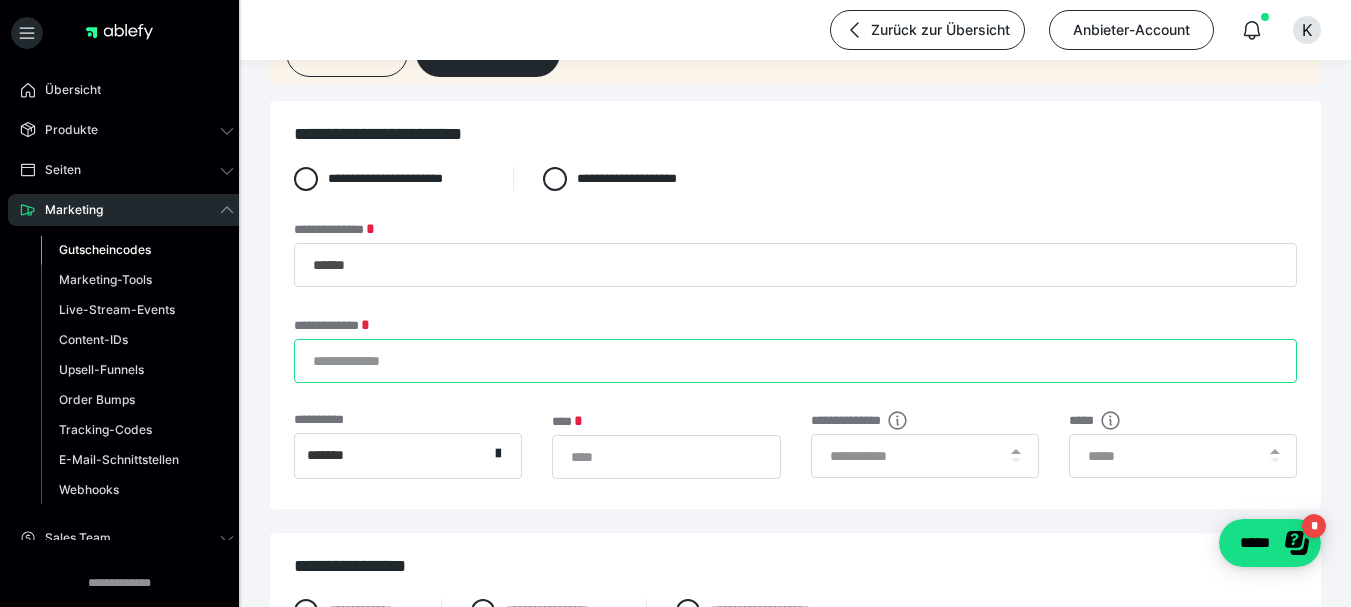 click on "**********" at bounding box center (795, 361) 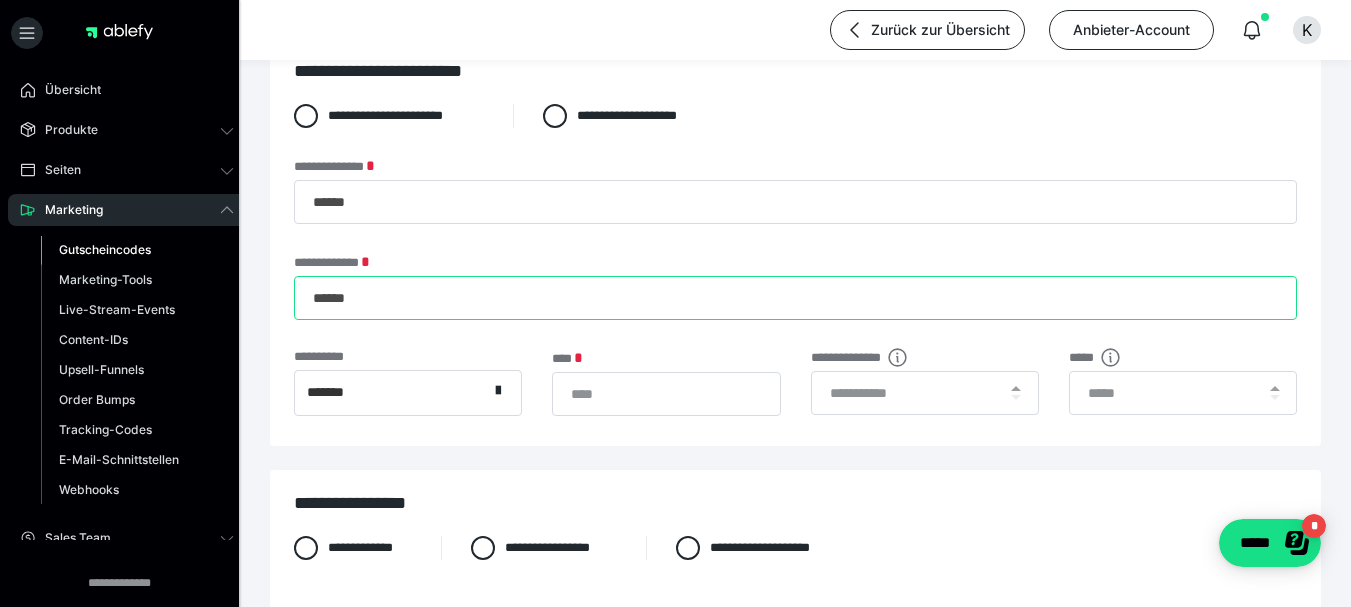 scroll, scrollTop: 400, scrollLeft: 0, axis: vertical 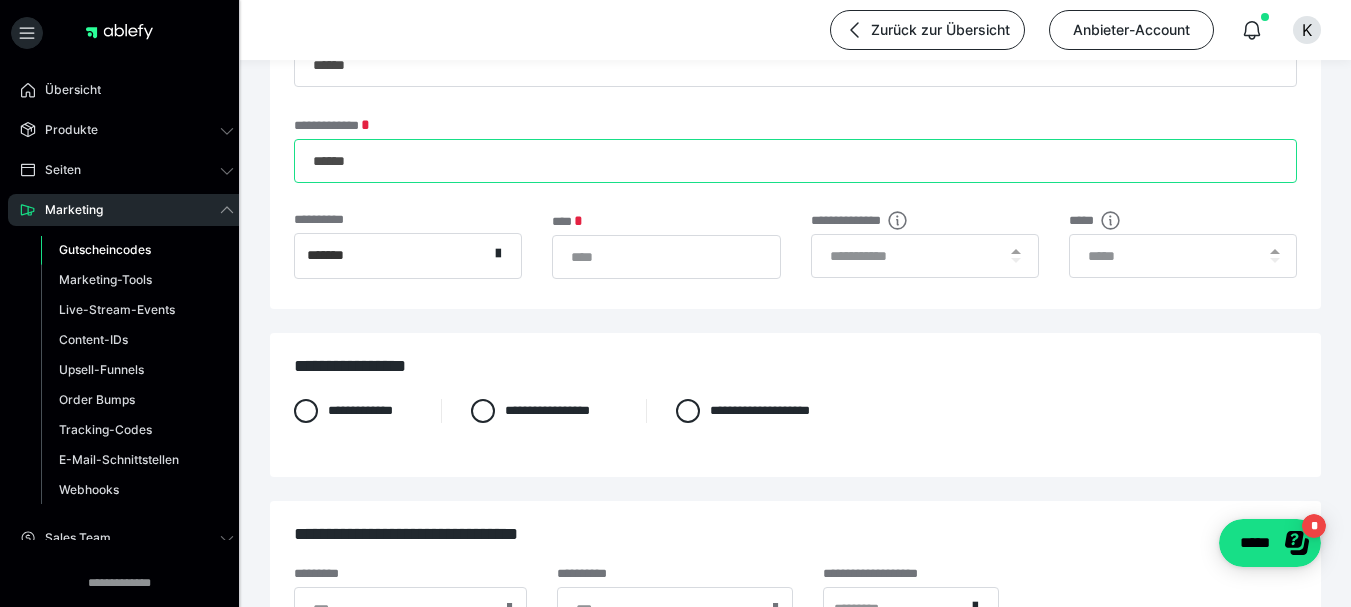 type on "******" 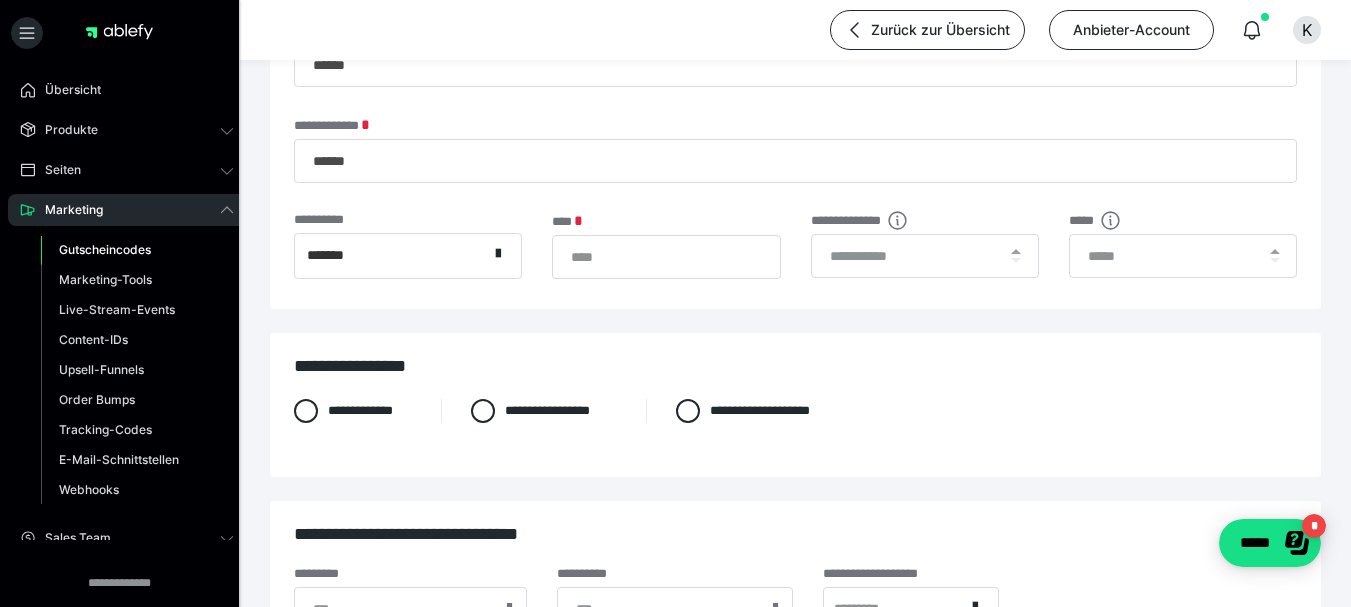 click on "*******" at bounding box center (391, 256) 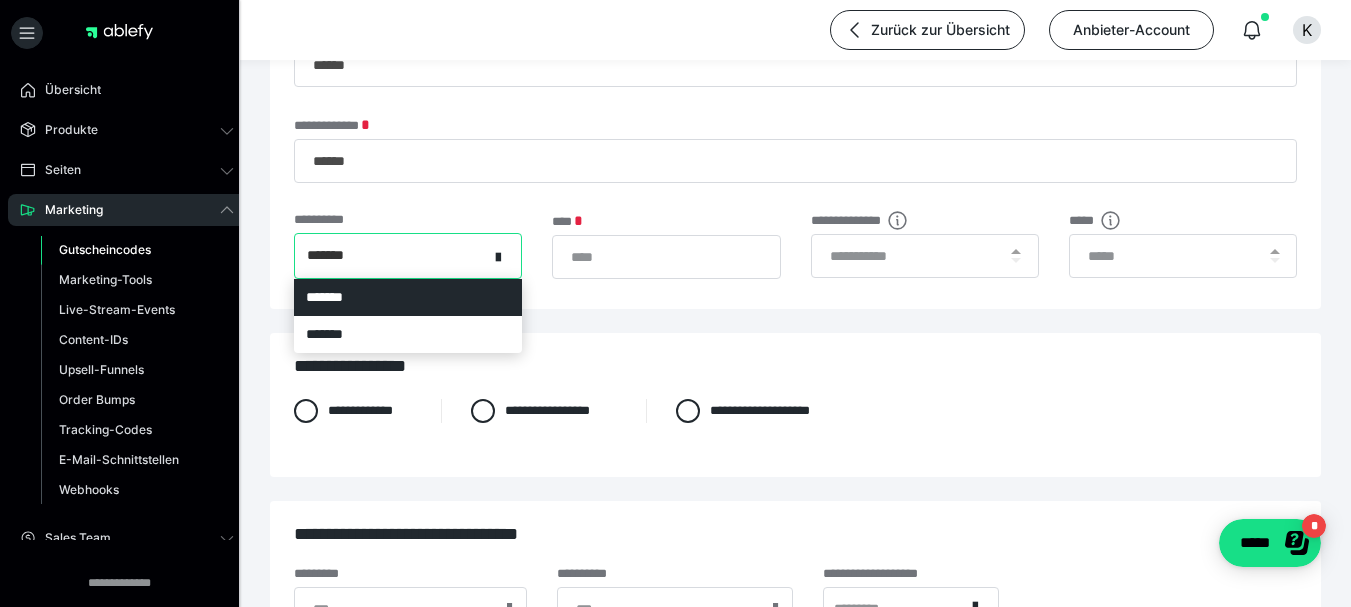 click on "*******" at bounding box center (408, 297) 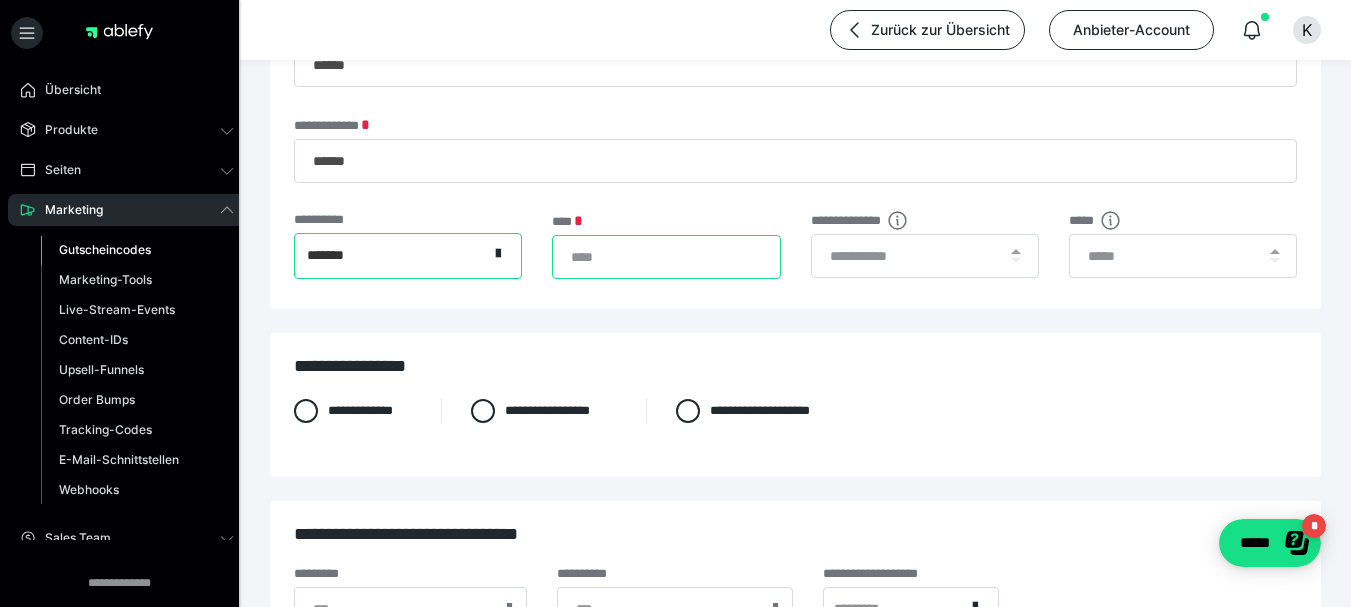 click on "*" at bounding box center [666, 257] 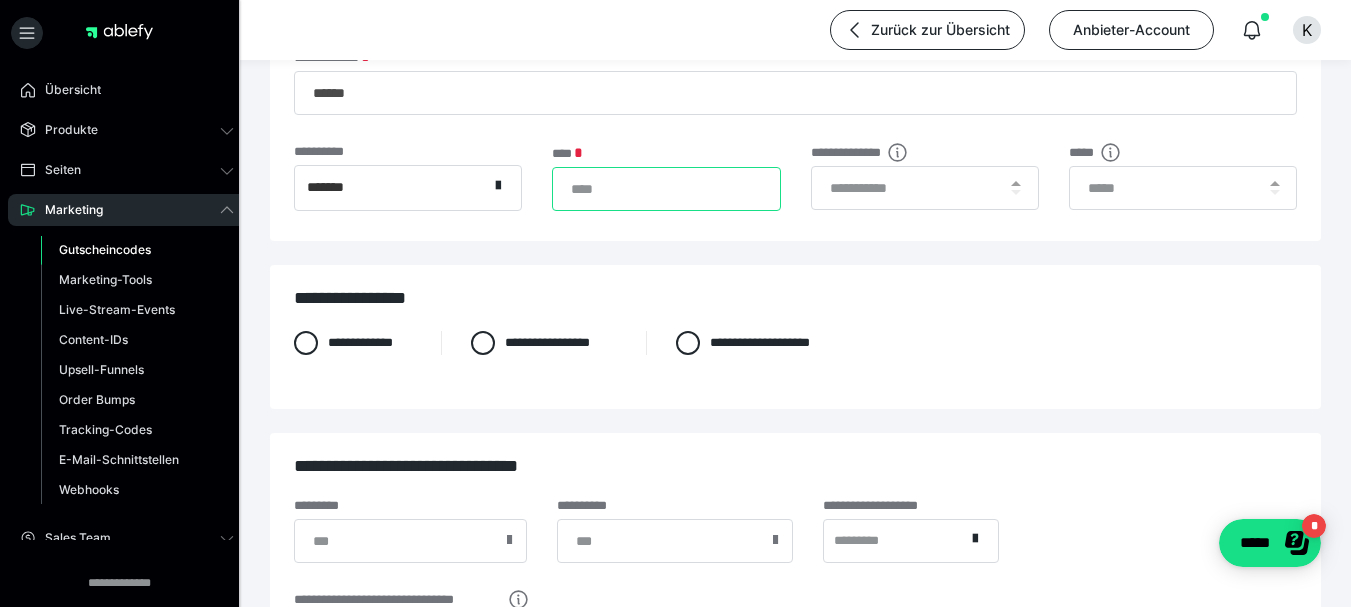 scroll, scrollTop: 500, scrollLeft: 0, axis: vertical 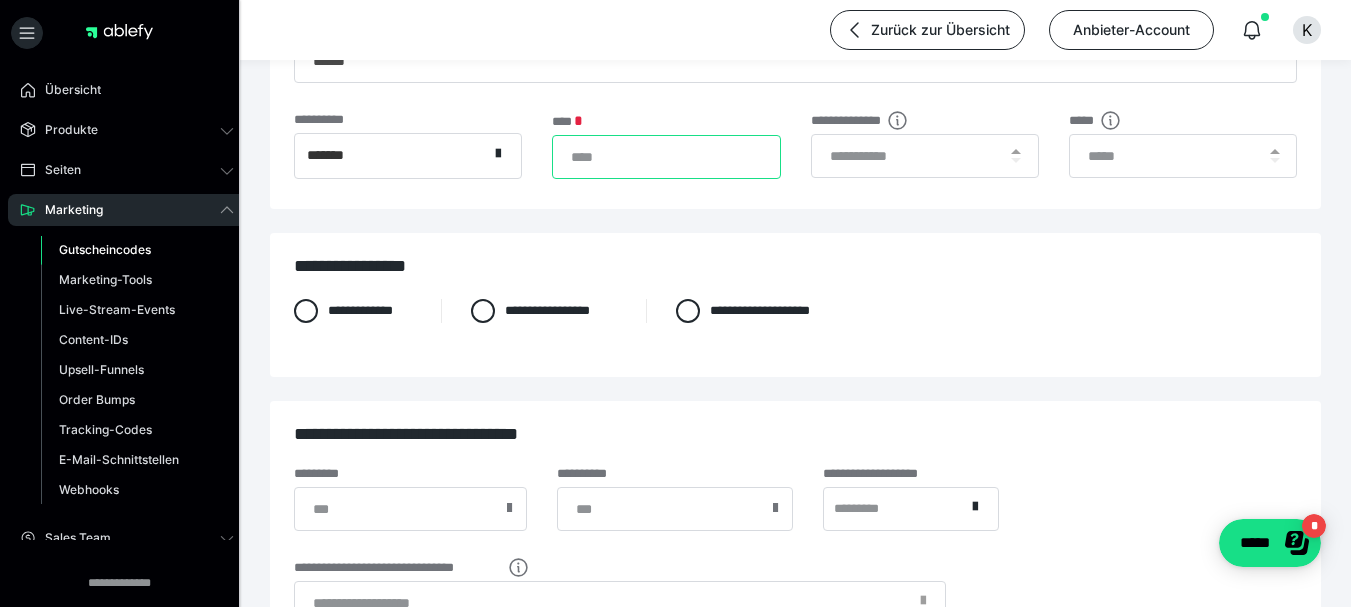 type on "*" 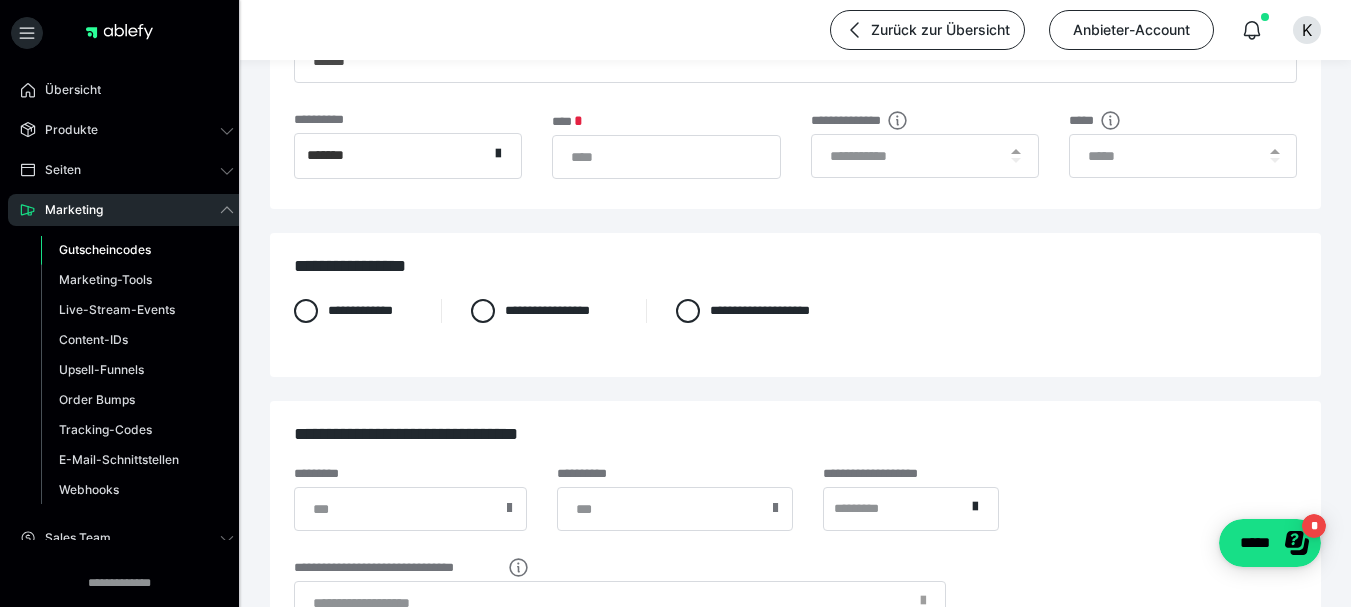 click at bounding box center (1274, 156) 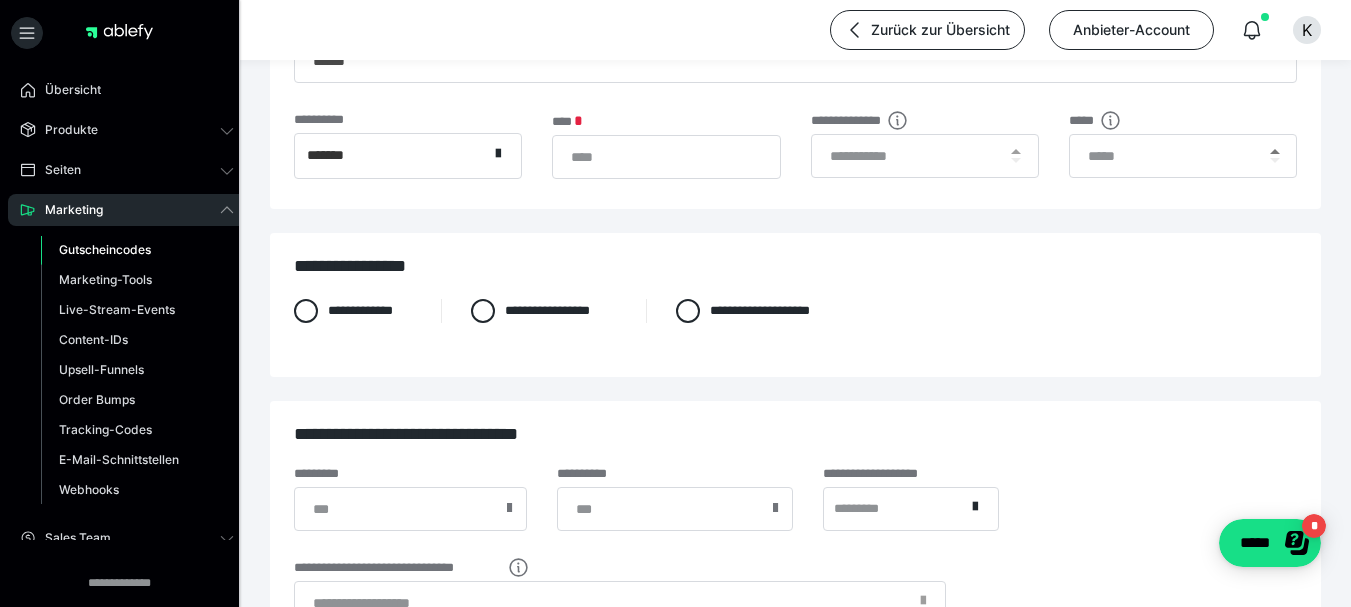 click at bounding box center [1275, 151] 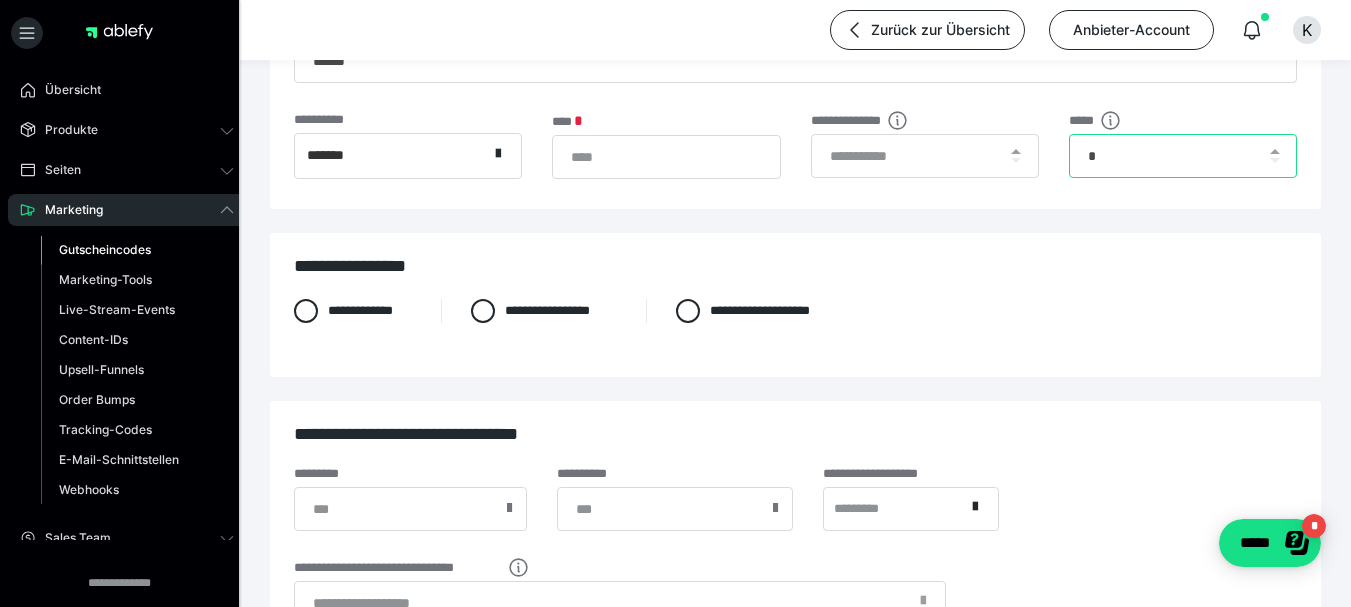 click on "*" at bounding box center (1183, 156) 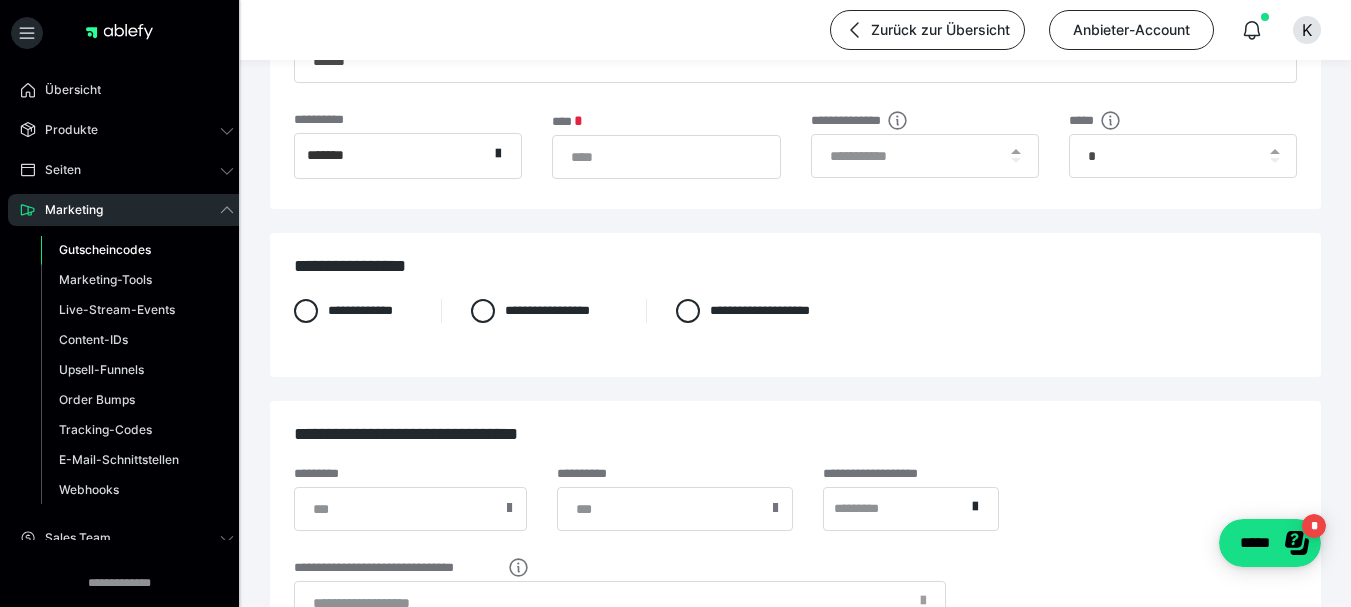 click at bounding box center [1274, 156] 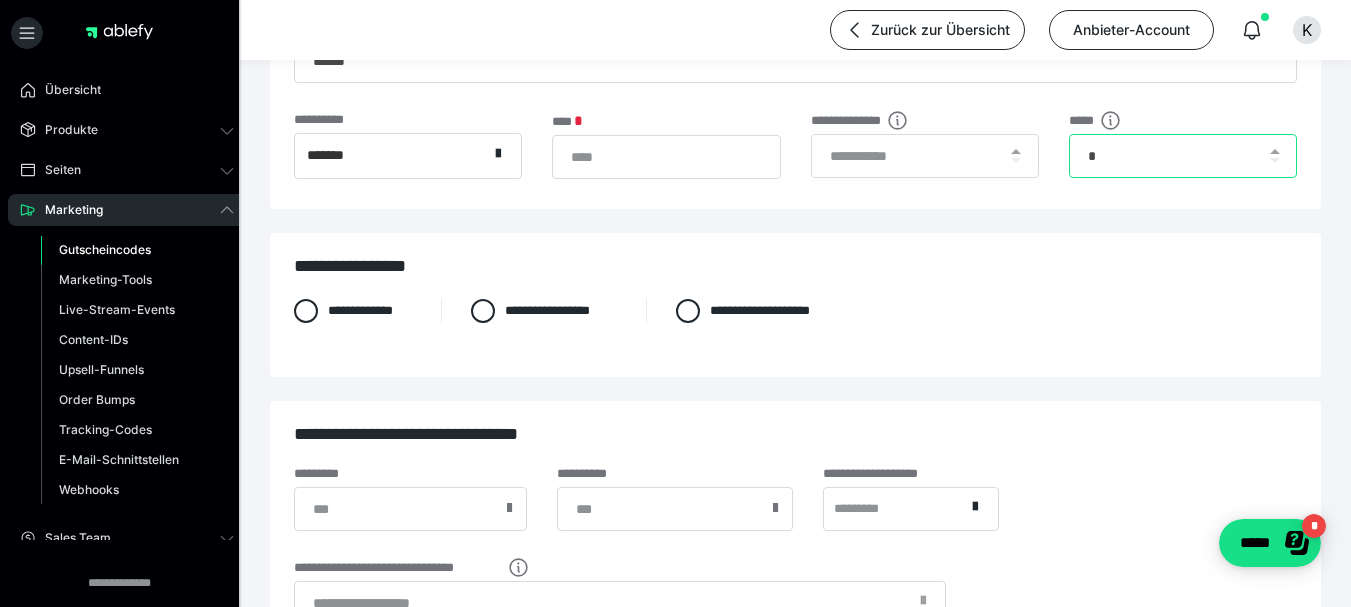 drag, startPoint x: 1112, startPoint y: 162, endPoint x: 996, endPoint y: 159, distance: 116.03879 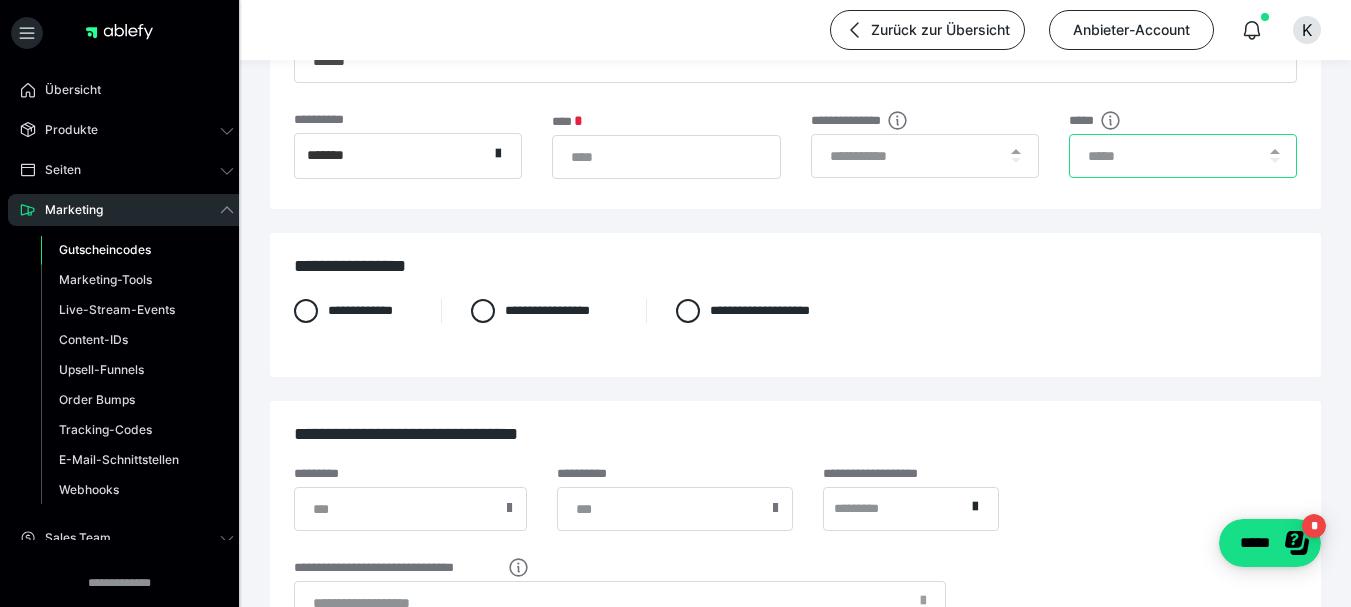 type 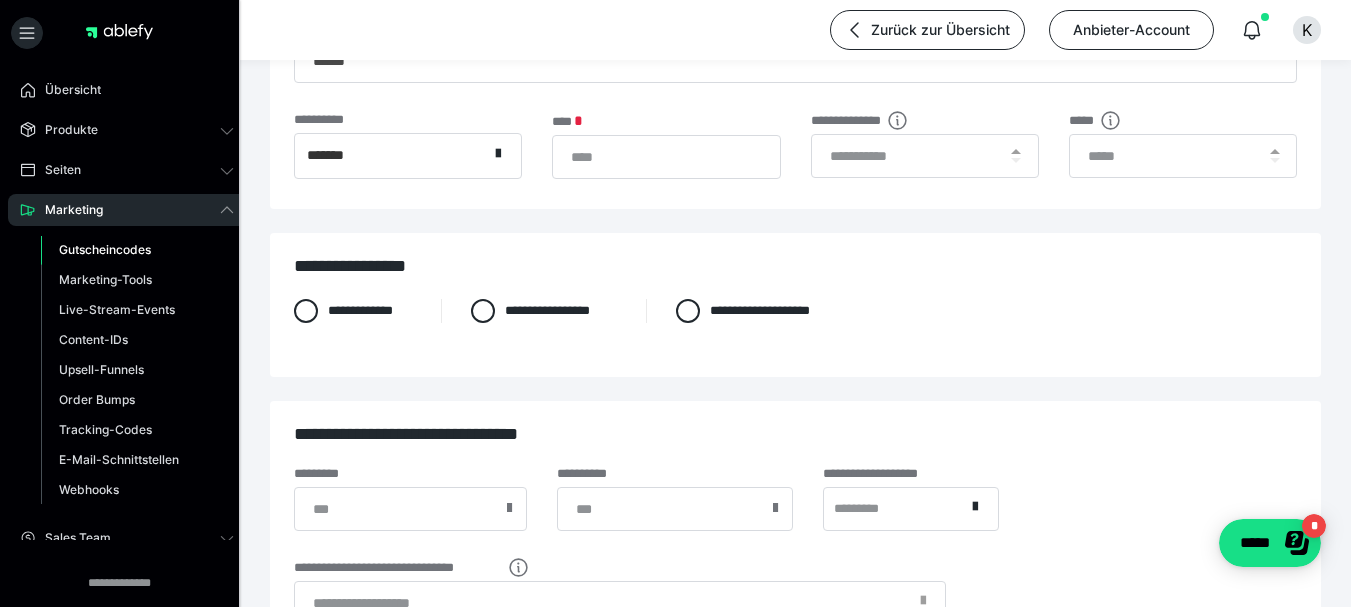click on "**********" at bounding box center (795, 329) 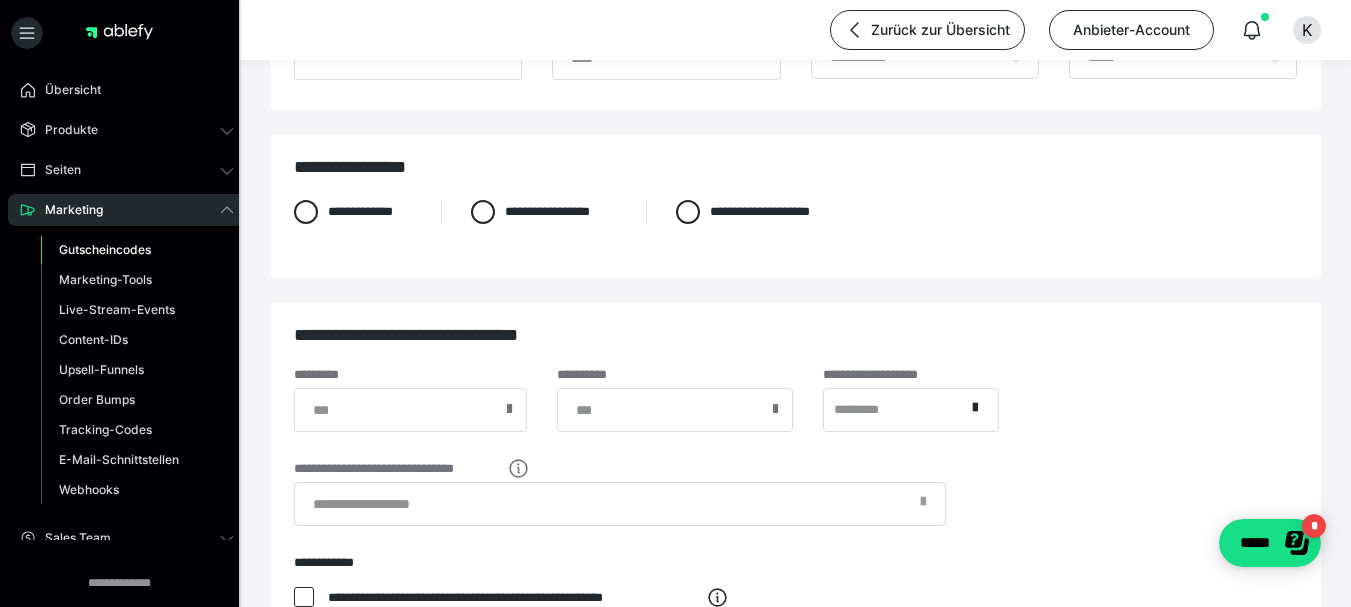 scroll, scrollTop: 600, scrollLeft: 0, axis: vertical 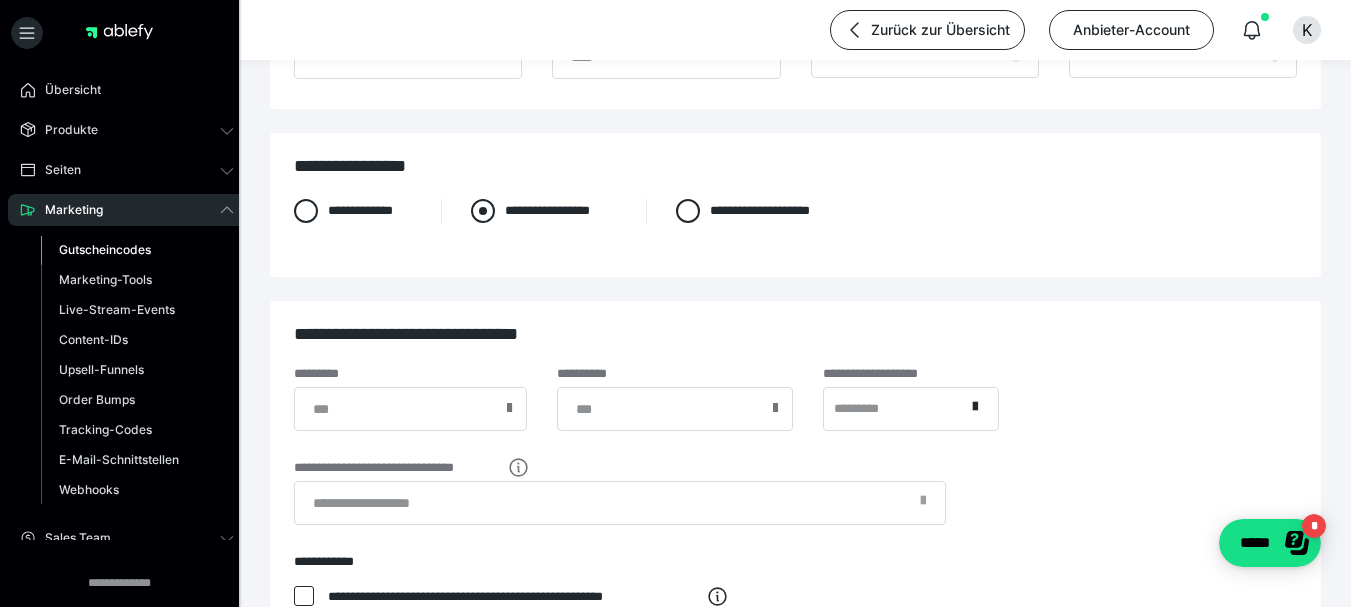 click at bounding box center [483, 211] 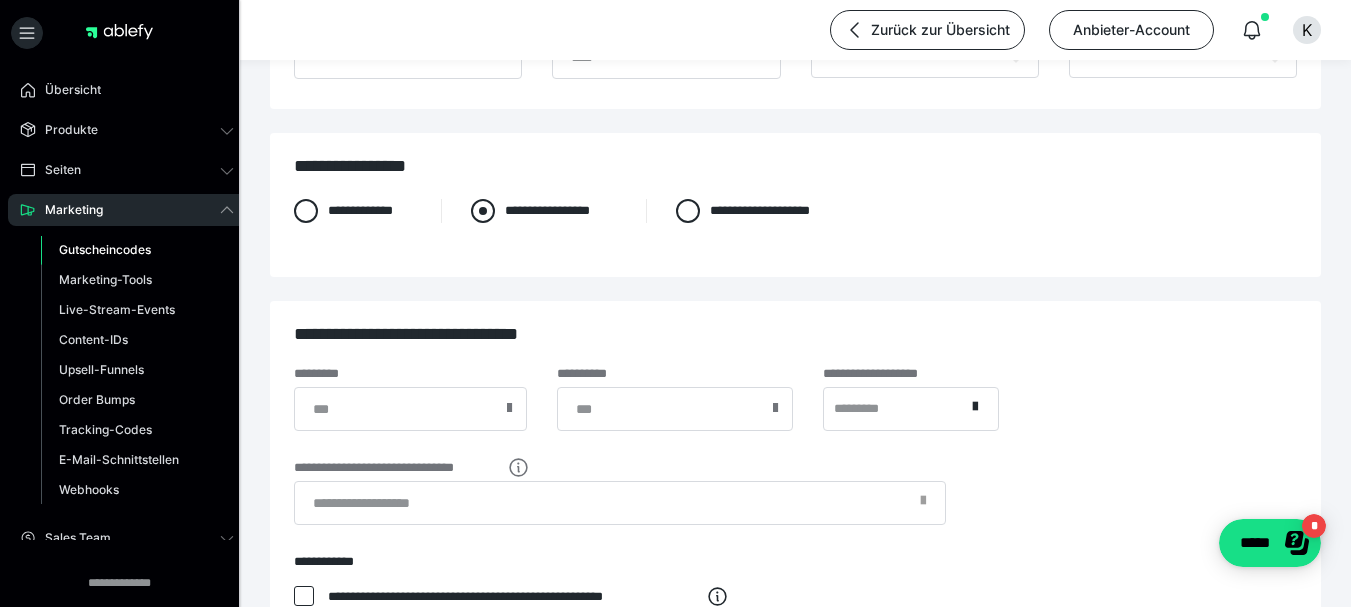 radio on "****" 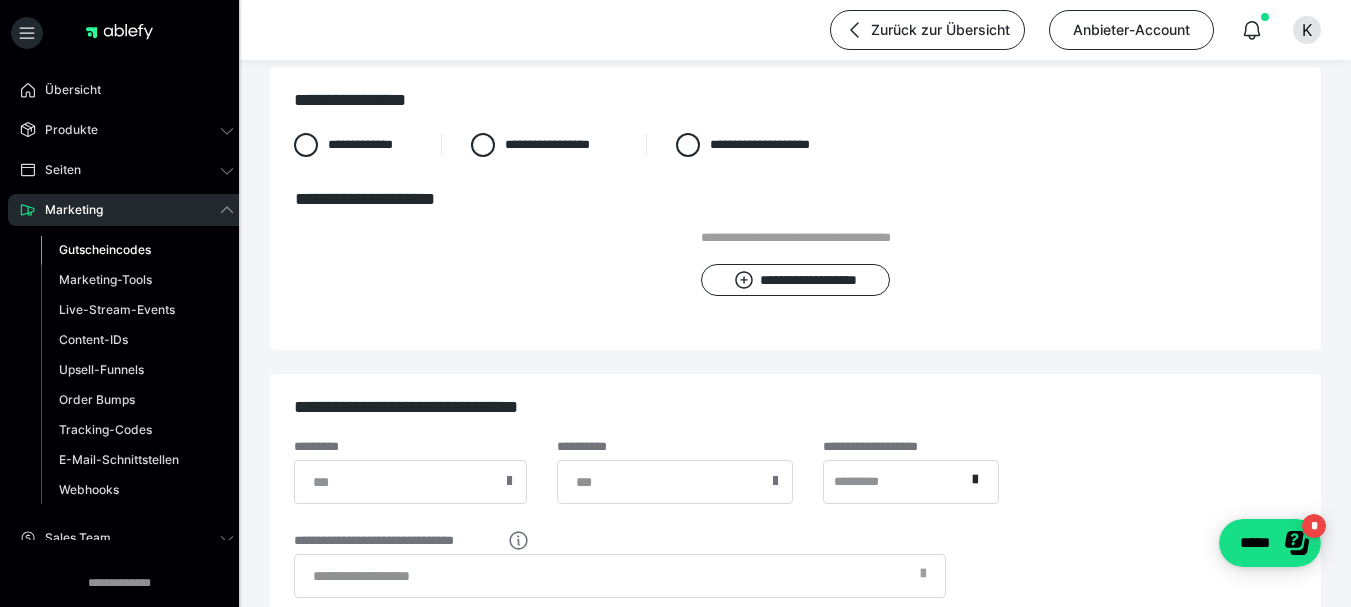 scroll, scrollTop: 700, scrollLeft: 0, axis: vertical 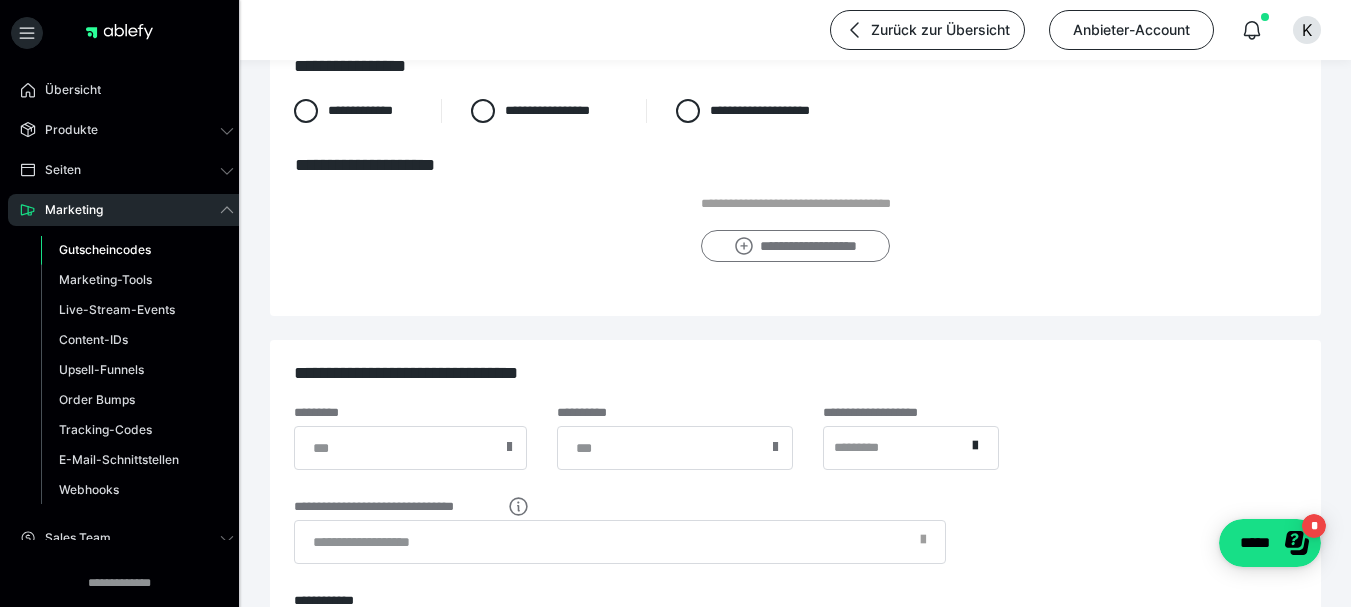 click on "**********" at bounding box center [795, 246] 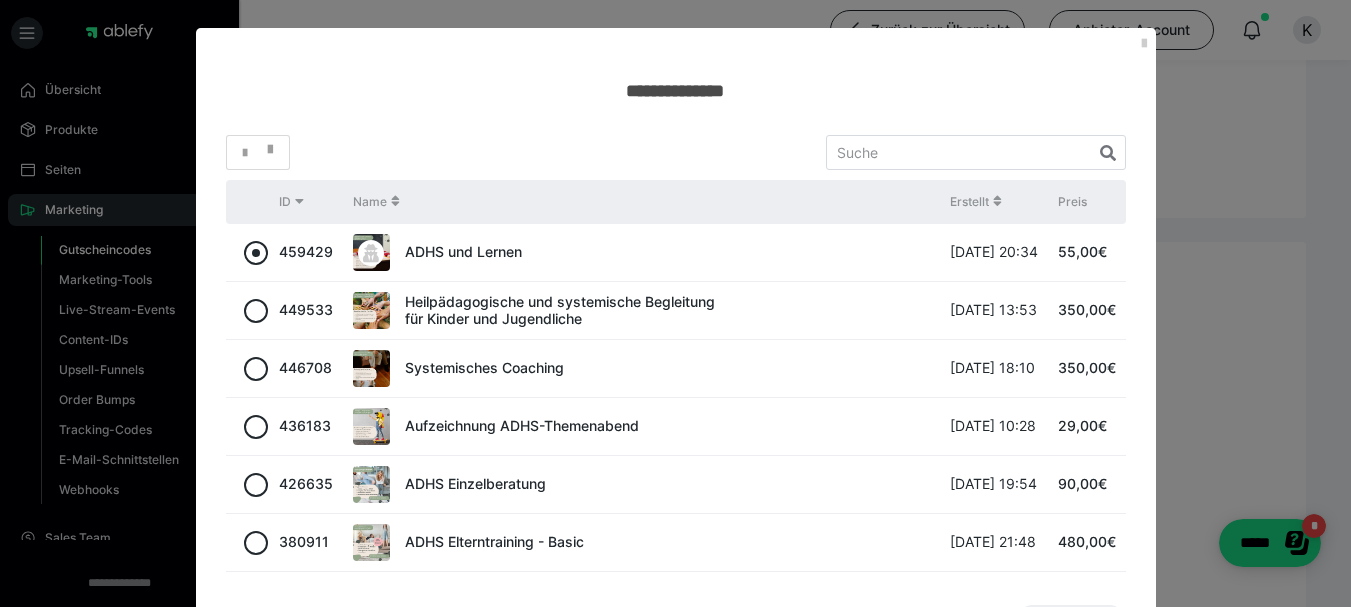 click at bounding box center [256, 253] 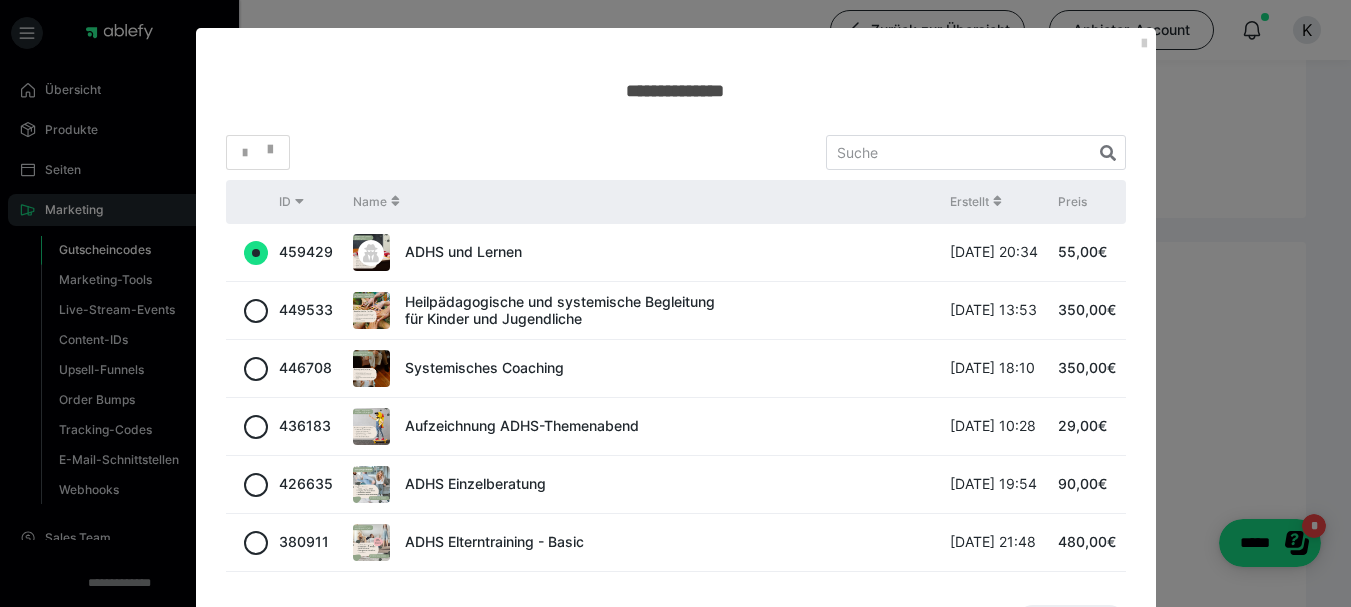 radio on "true" 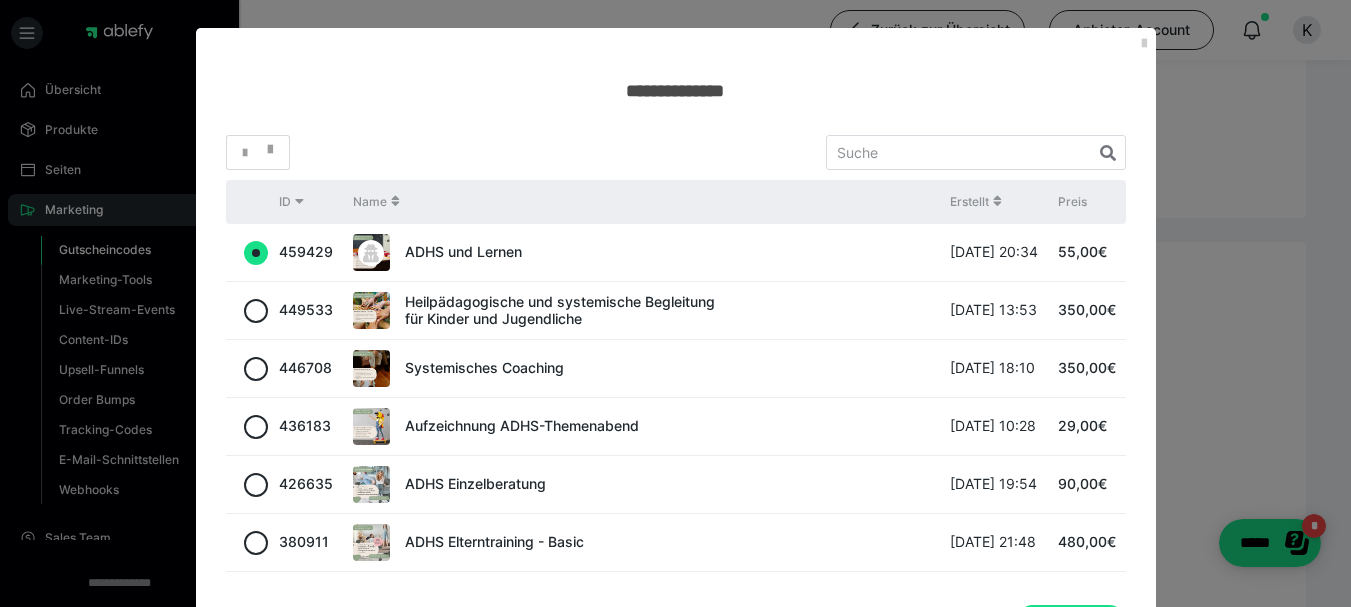 scroll, scrollTop: 184, scrollLeft: 0, axis: vertical 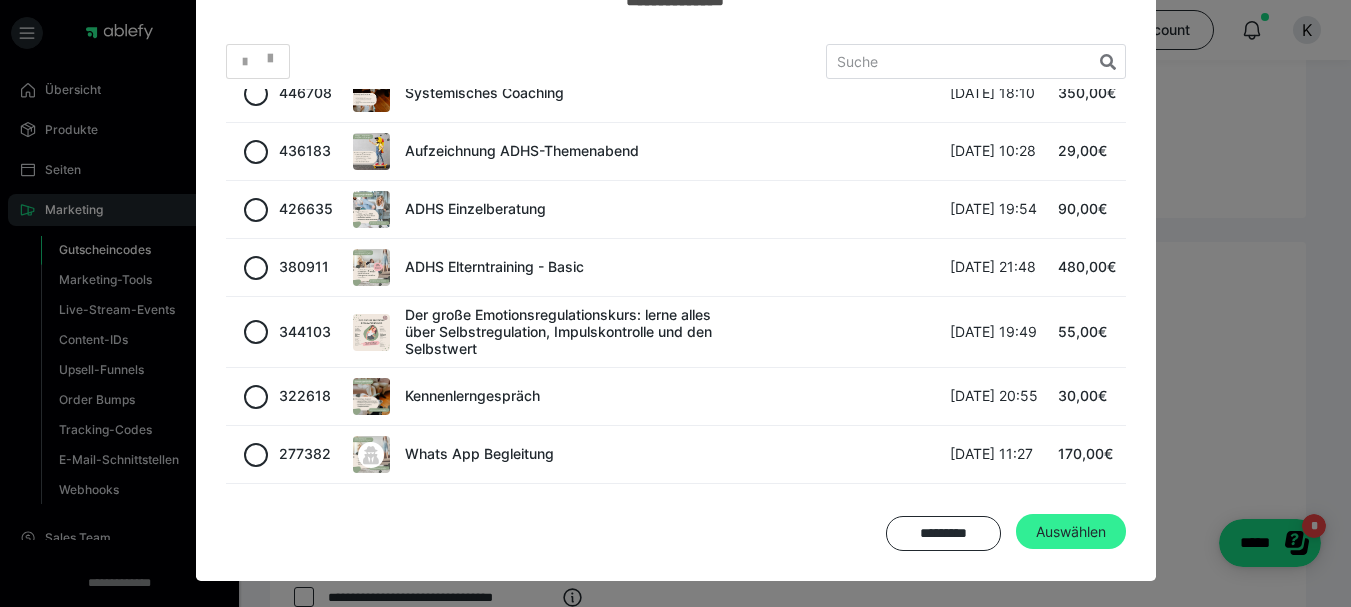 click on "Auswählen" at bounding box center (1071, 532) 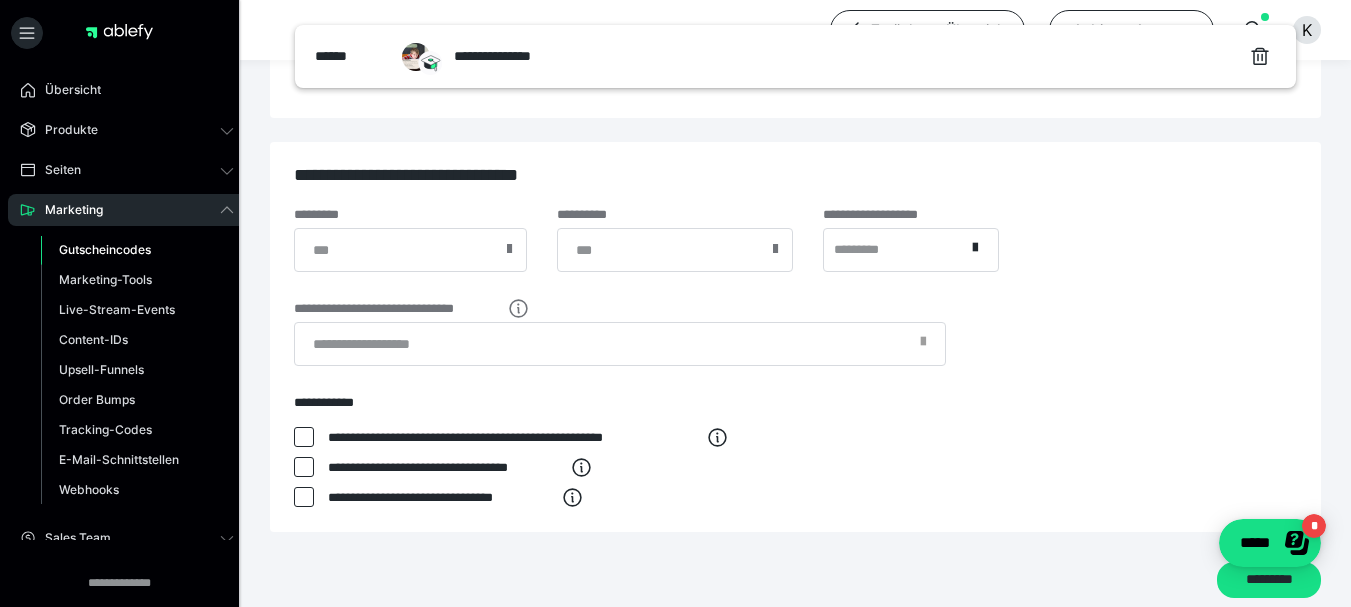 scroll, scrollTop: 900, scrollLeft: 0, axis: vertical 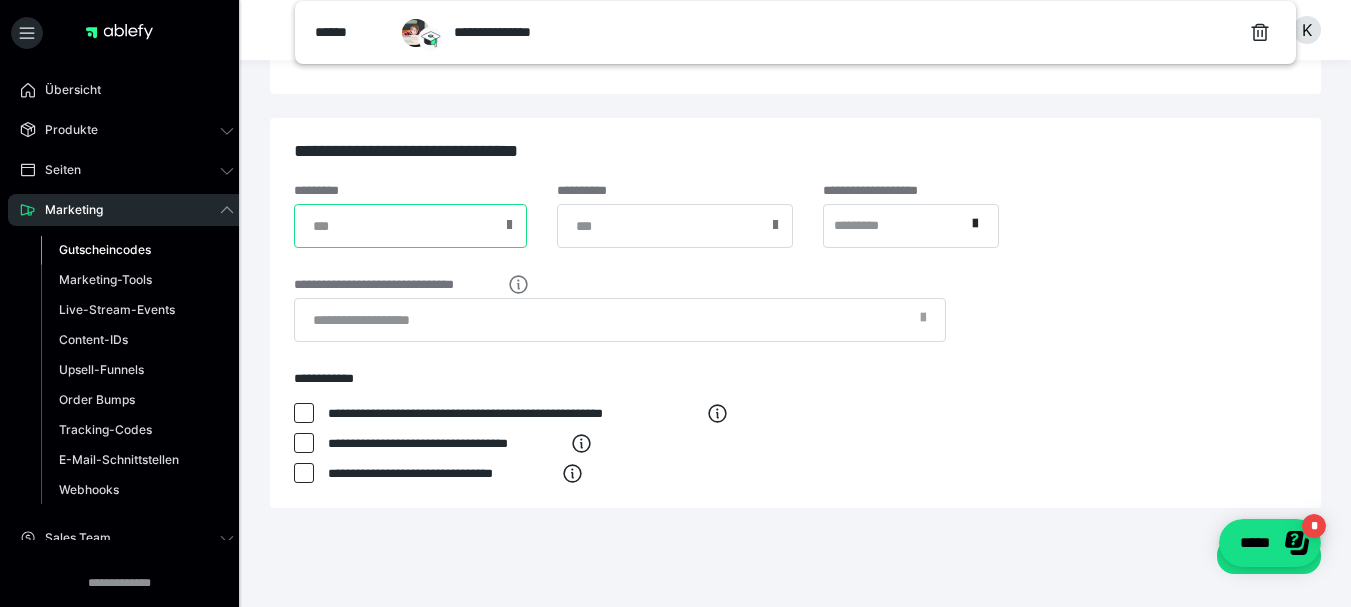 click at bounding box center [410, 226] 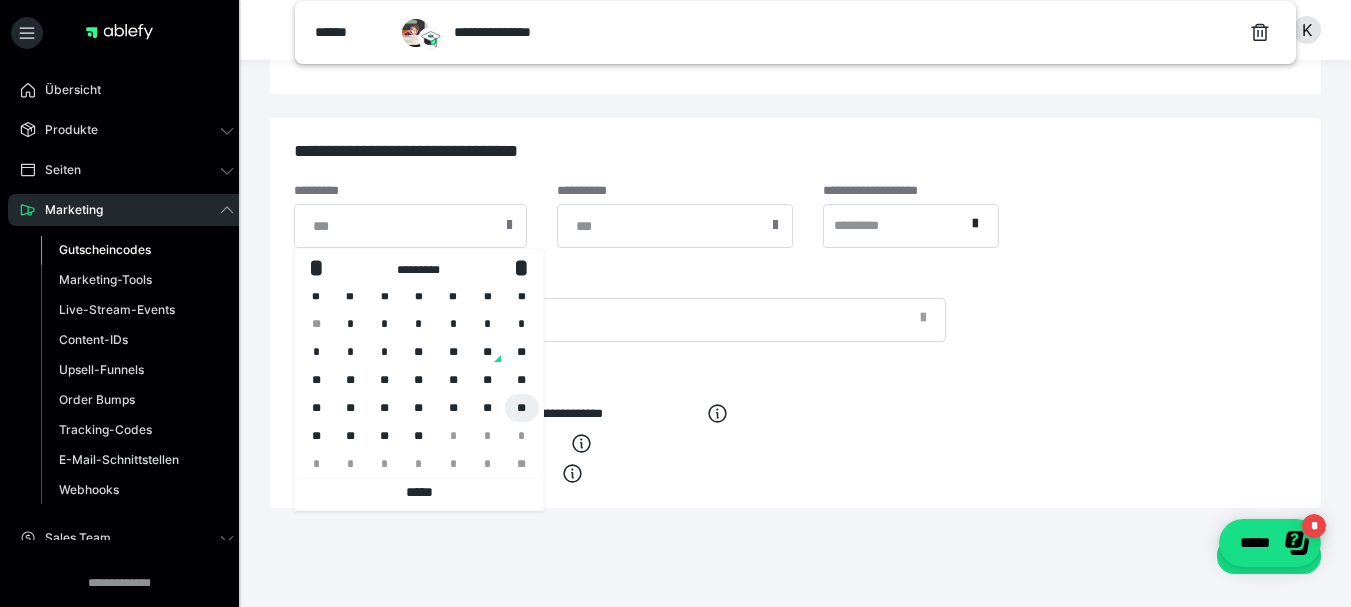 click on "**" at bounding box center [522, 408] 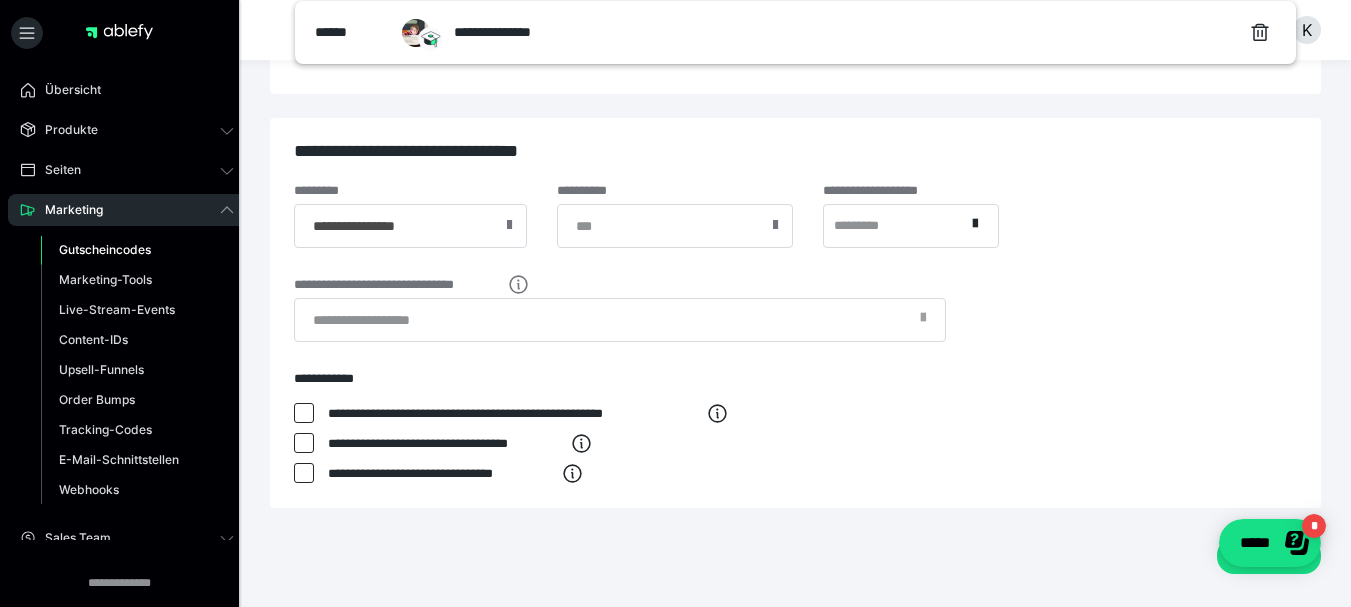 click at bounding box center [775, 225] 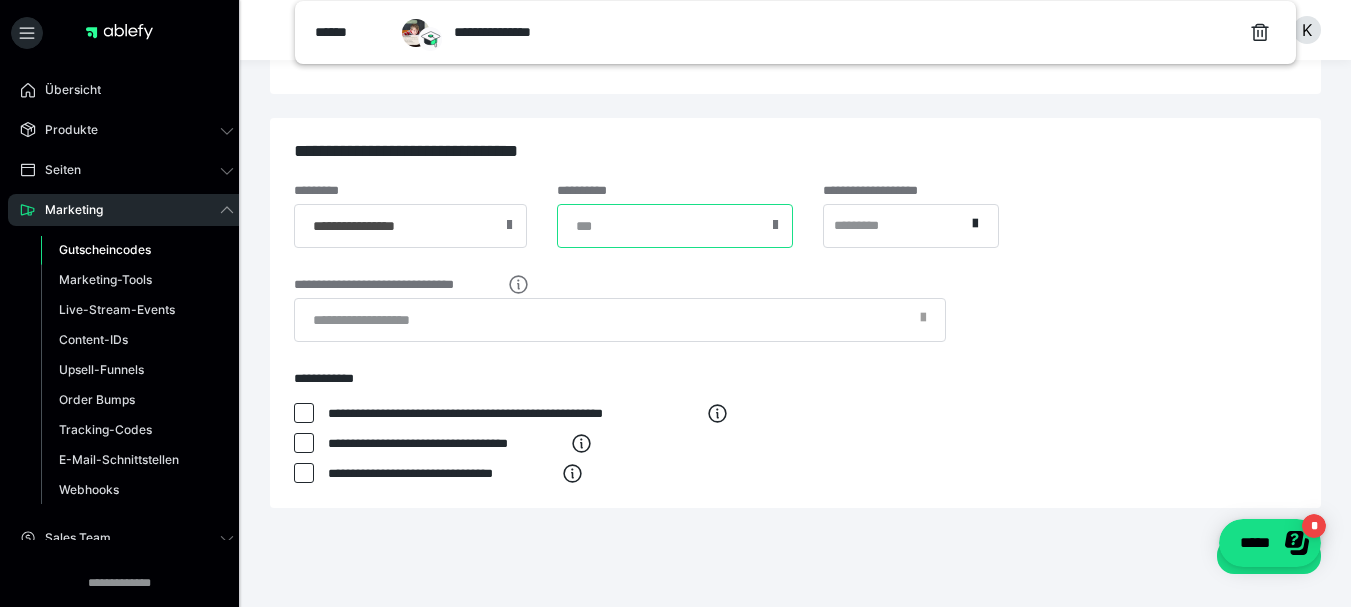 click at bounding box center [675, 226] 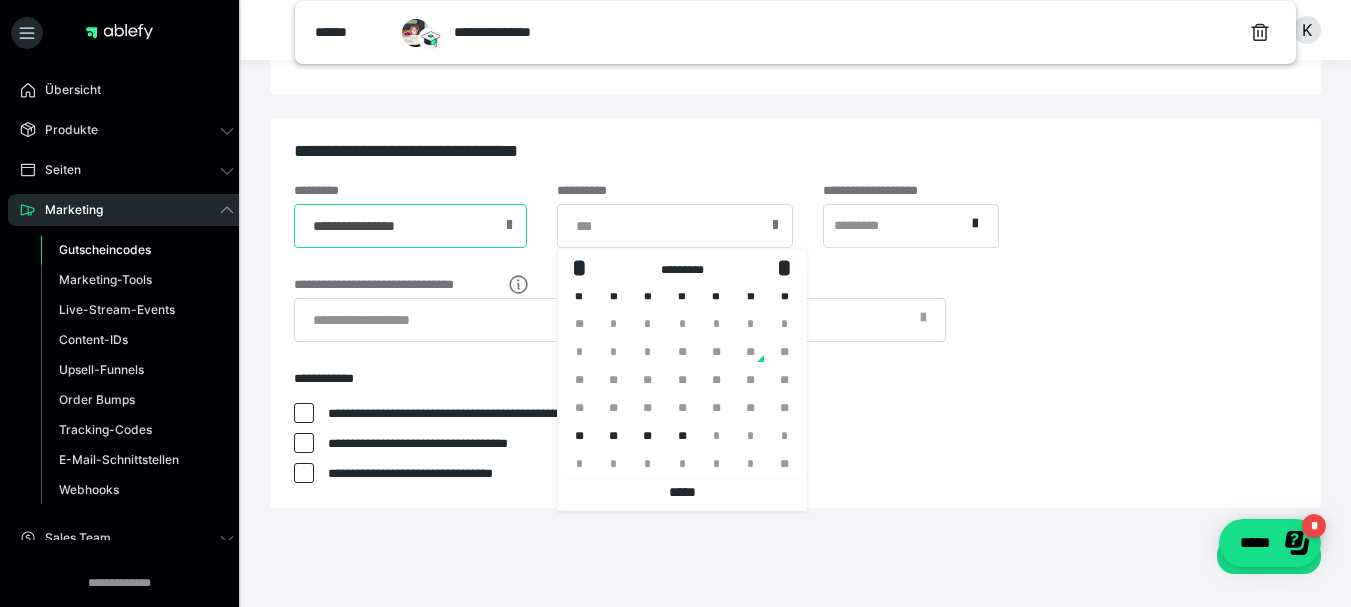 click on "**********" at bounding box center (410, 226) 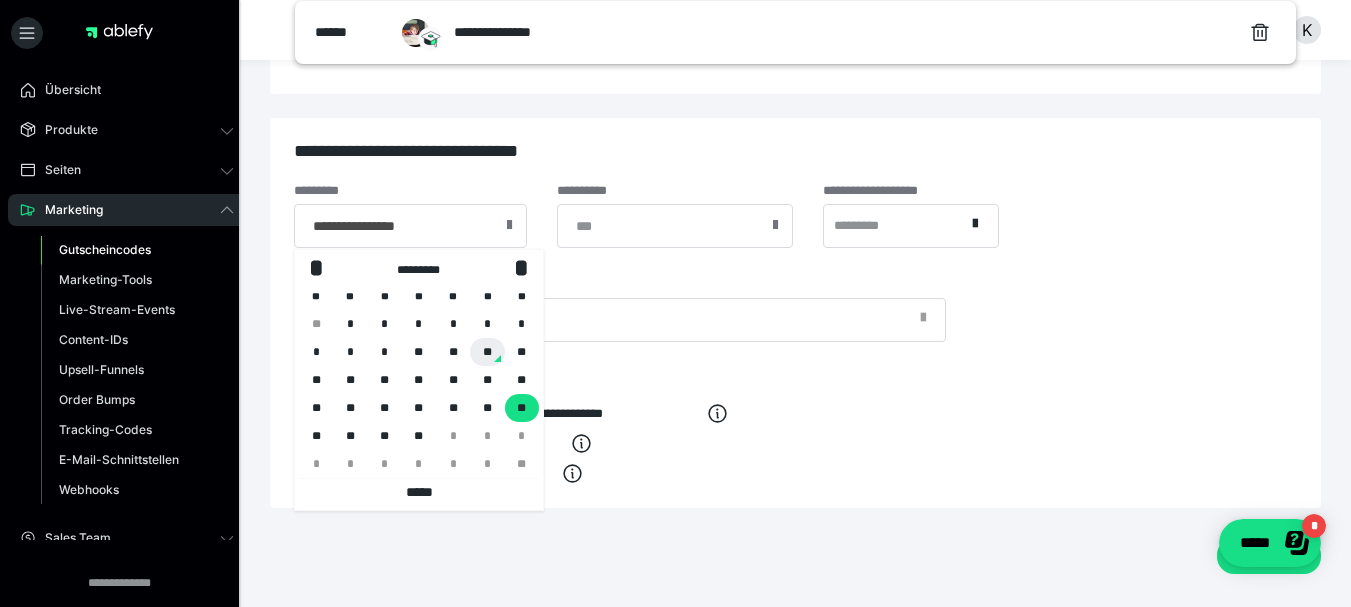 click on "**" at bounding box center (487, 352) 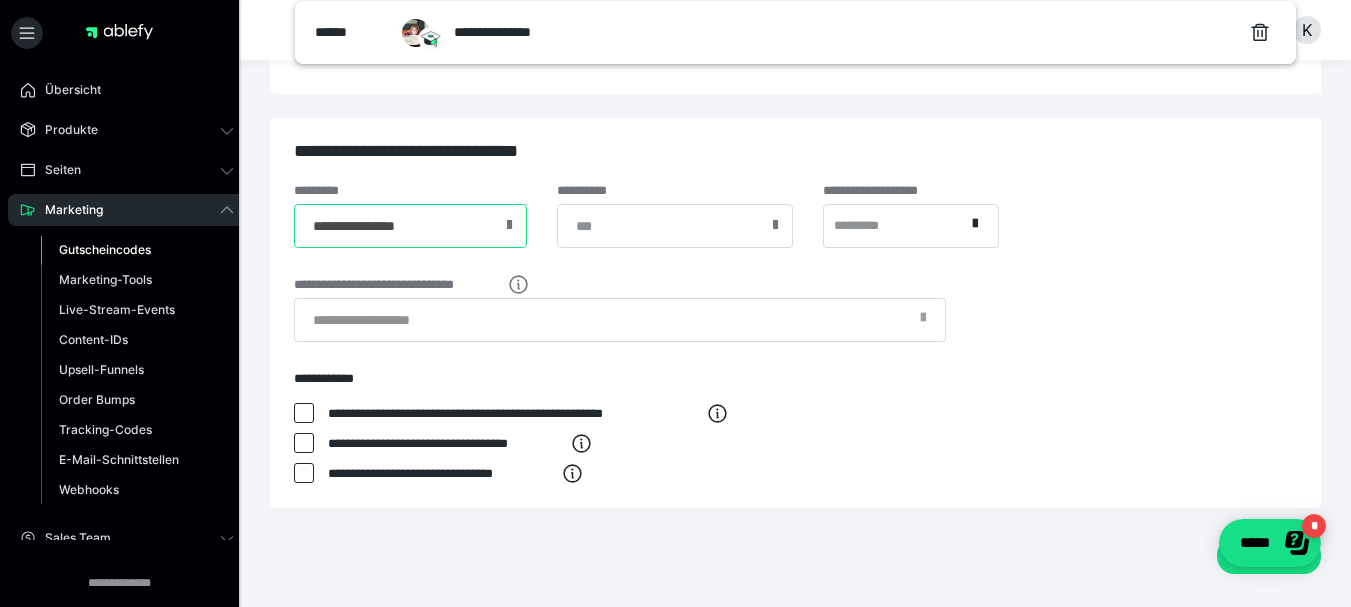 click on "**********" at bounding box center [410, 226] 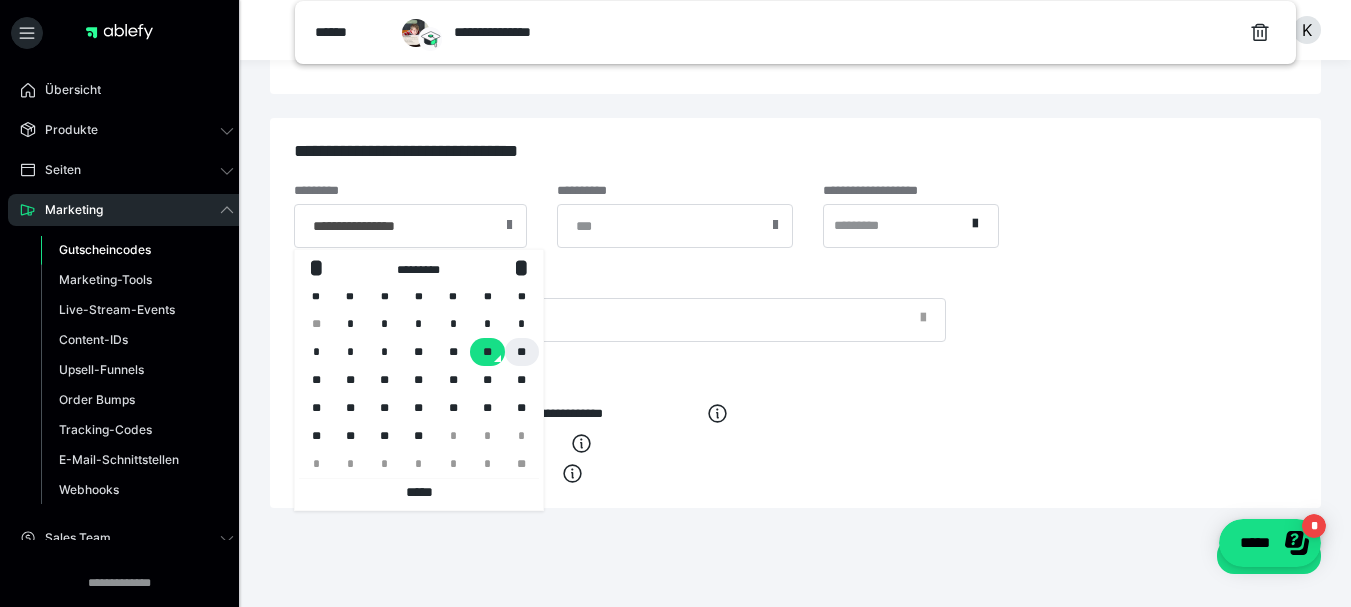 click on "**" at bounding box center (522, 352) 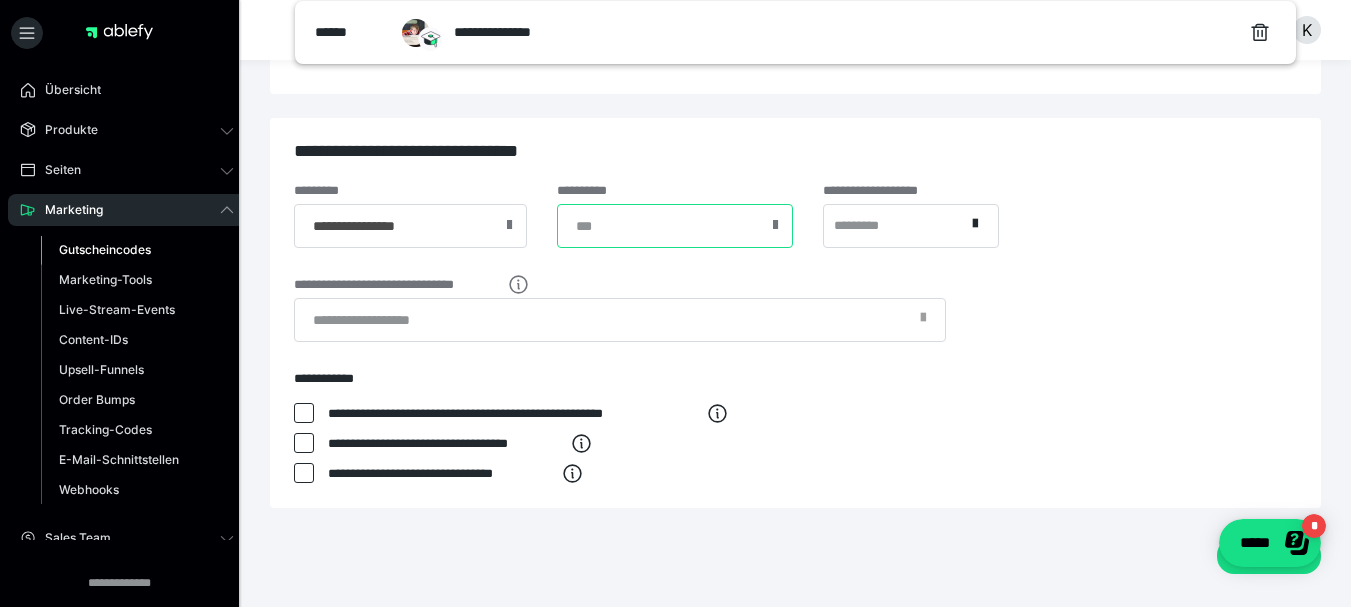click at bounding box center (675, 226) 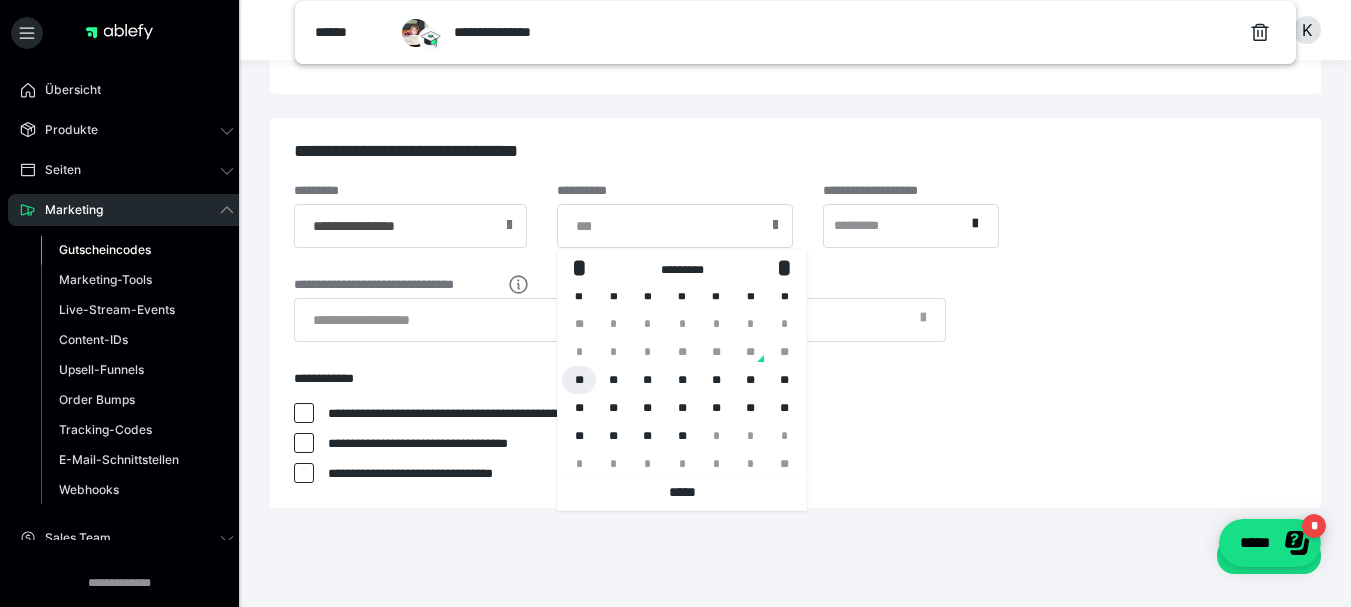 click on "**" at bounding box center (579, 380) 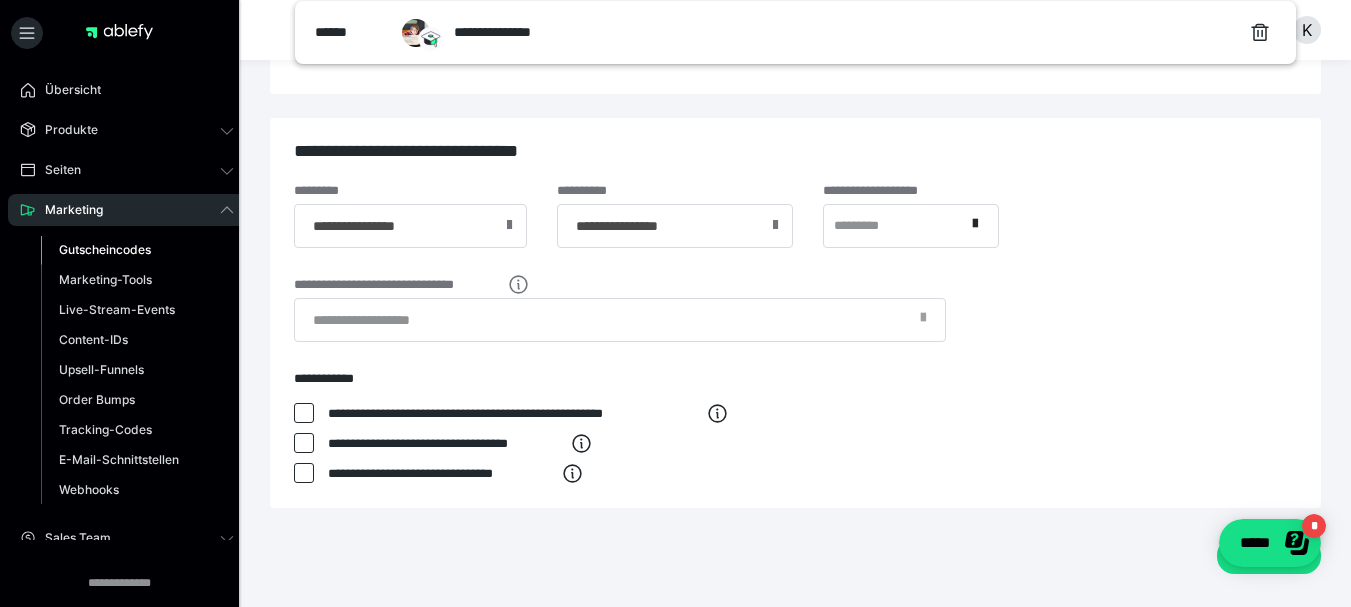 click on "*********" at bounding box center (894, 225) 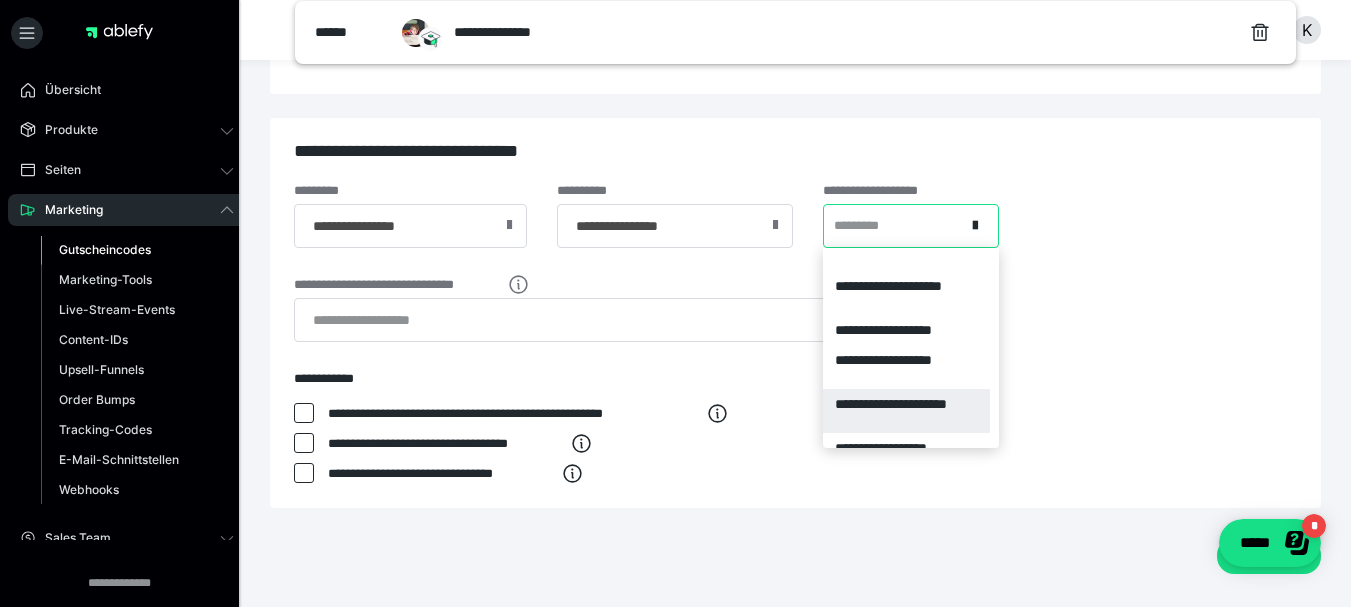 scroll, scrollTop: 2000, scrollLeft: 0, axis: vertical 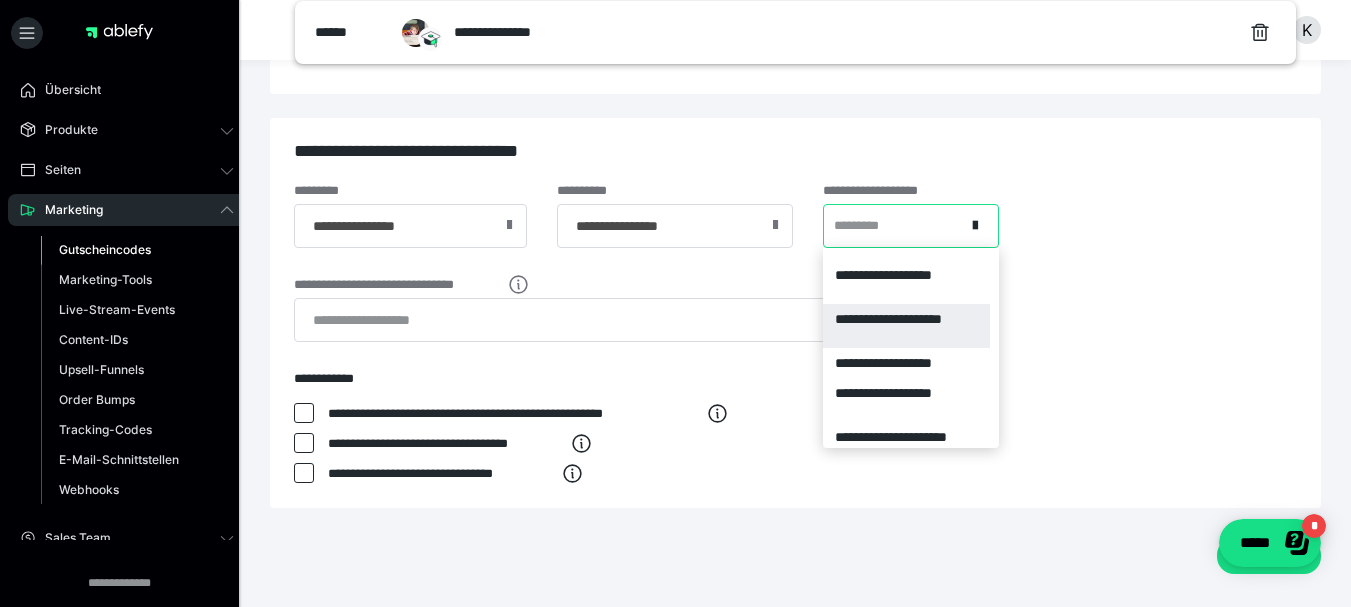 type on "***" 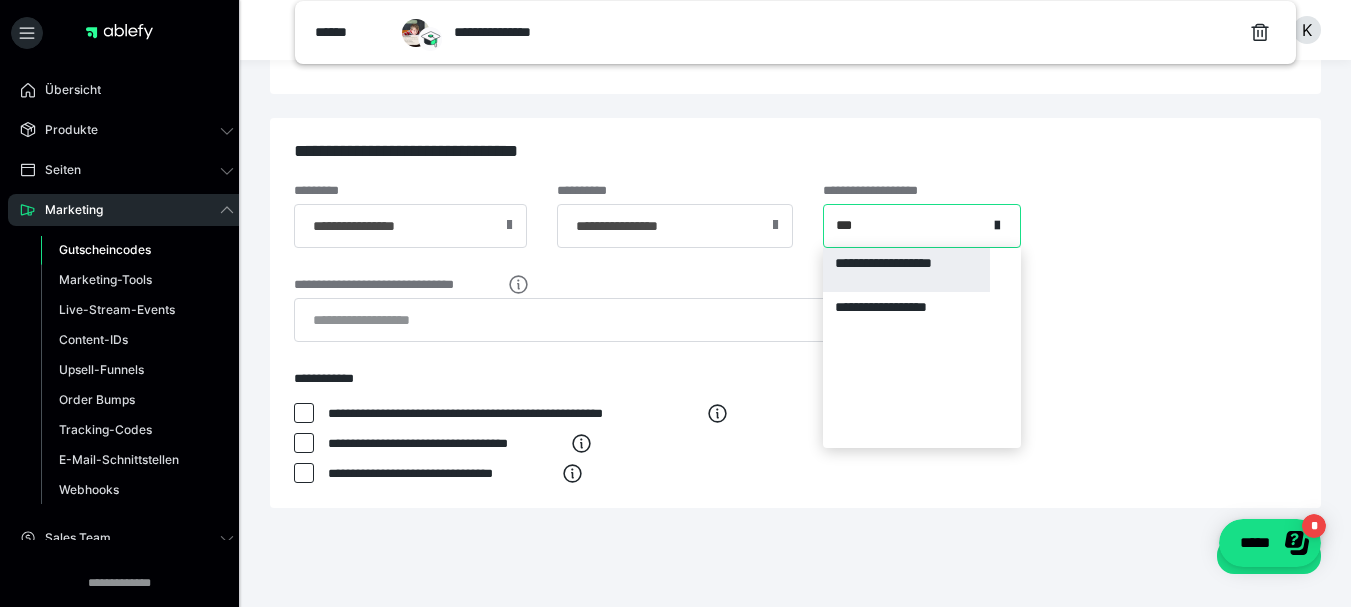 scroll, scrollTop: 0, scrollLeft: 0, axis: both 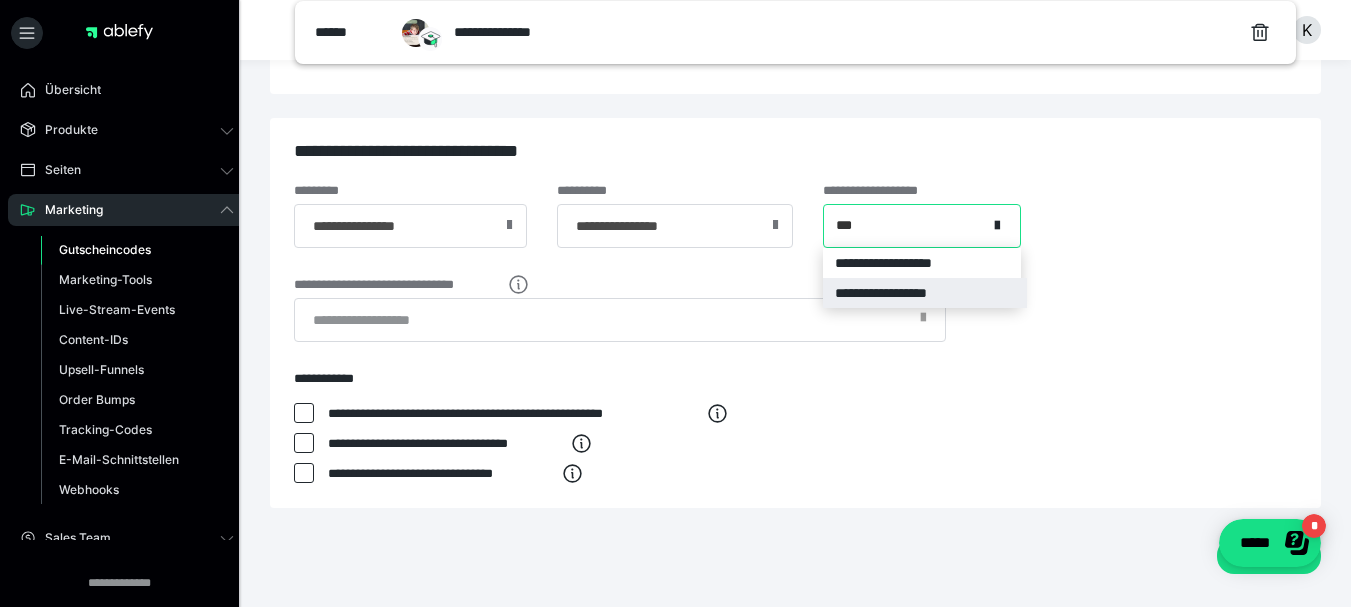 click on "**********" at bounding box center (925, 293) 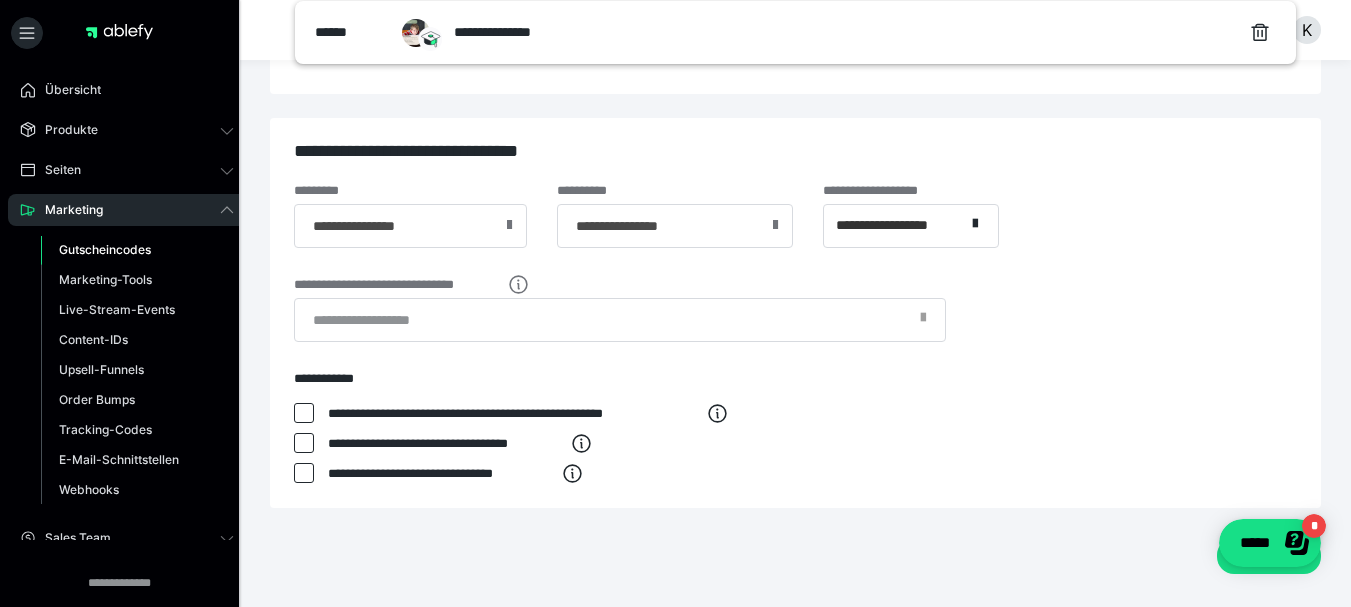 click on "**********" at bounding box center [795, 378] 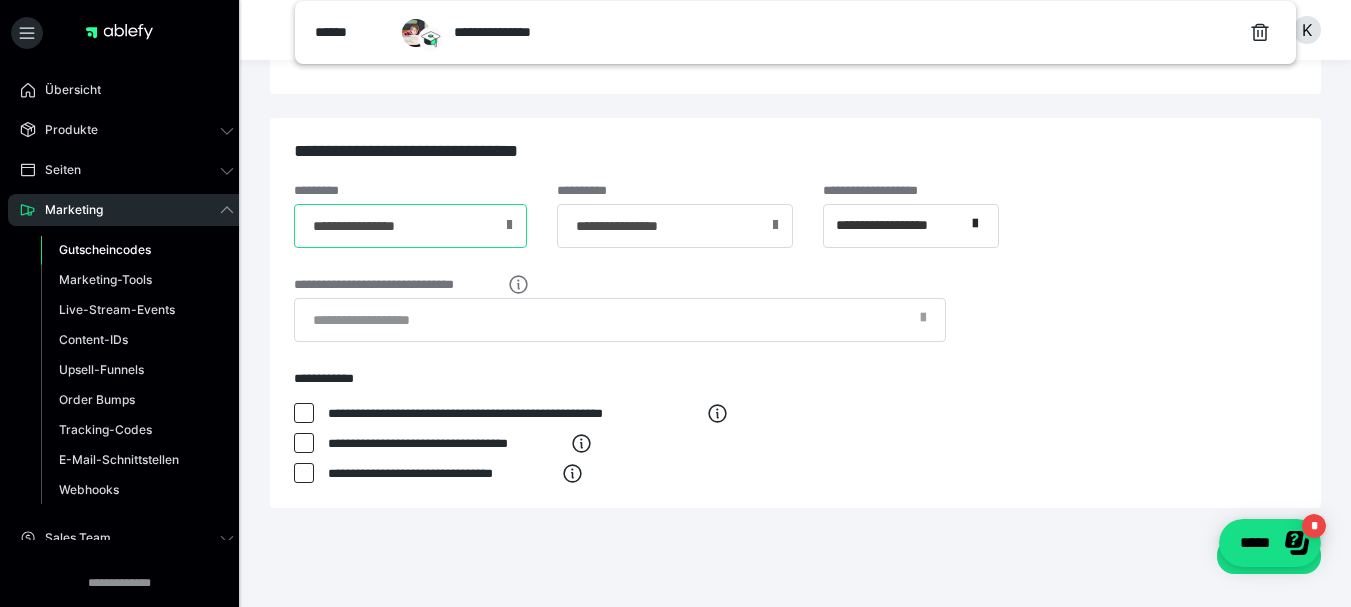 click on "**********" at bounding box center [410, 226] 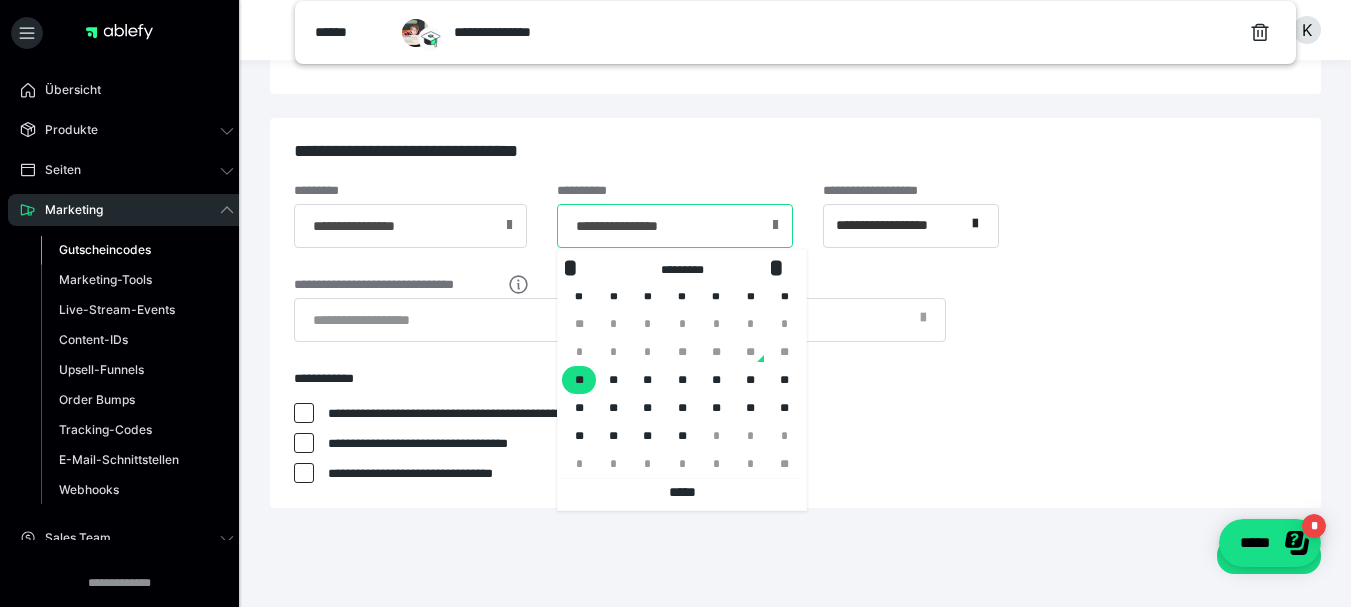 click on "**********" at bounding box center (675, 226) 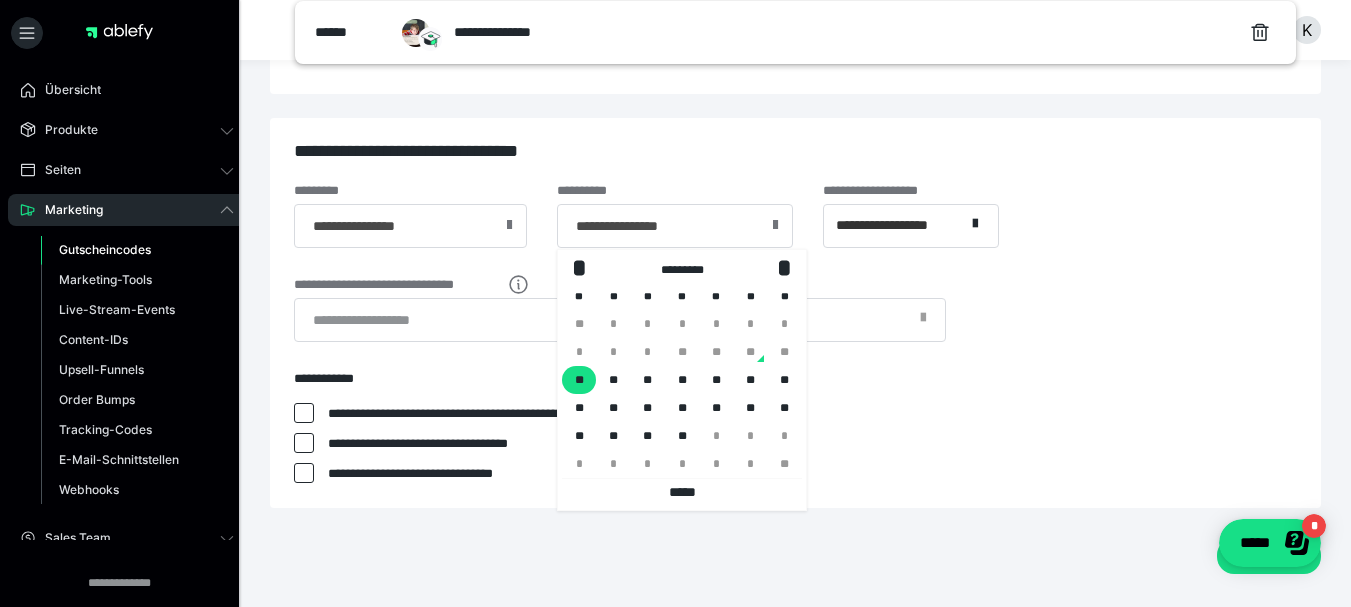click on "**" at bounding box center (785, 352) 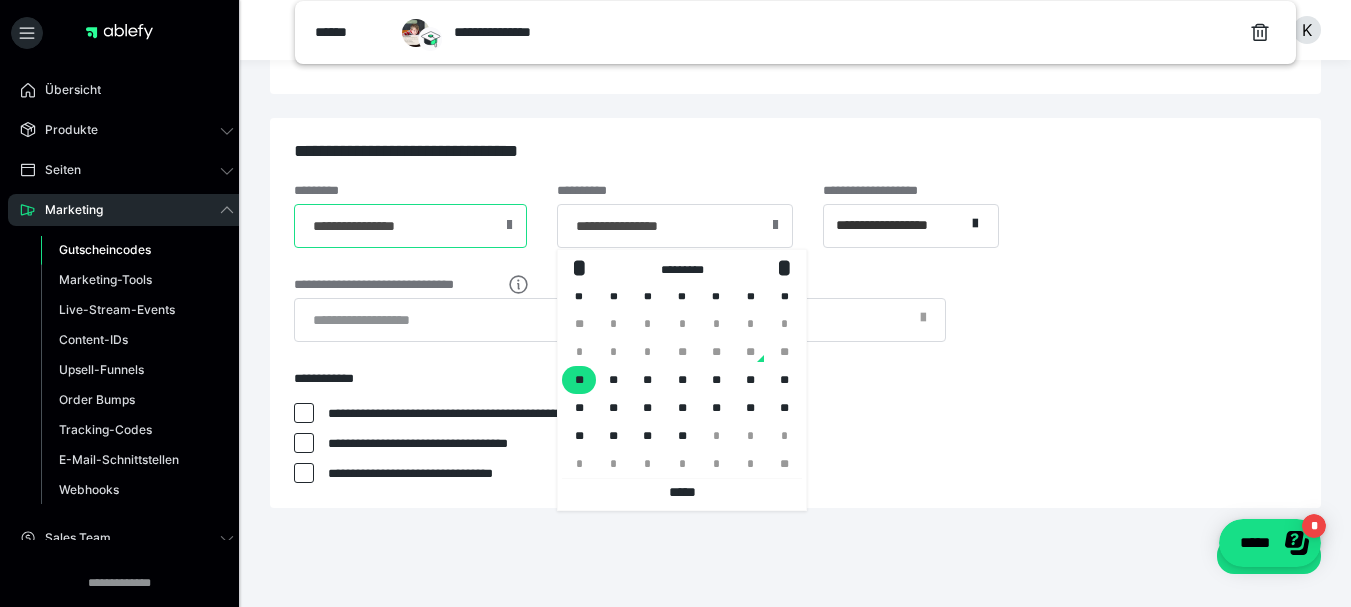 click on "**********" at bounding box center (410, 226) 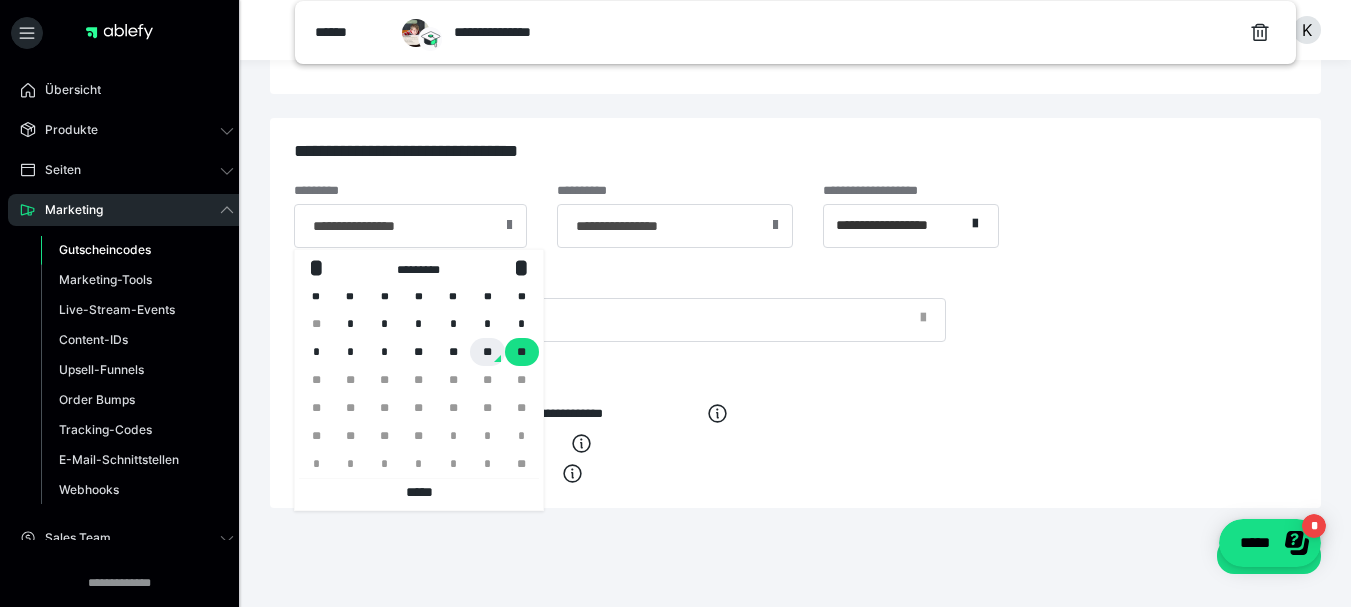 click on "**" at bounding box center [487, 352] 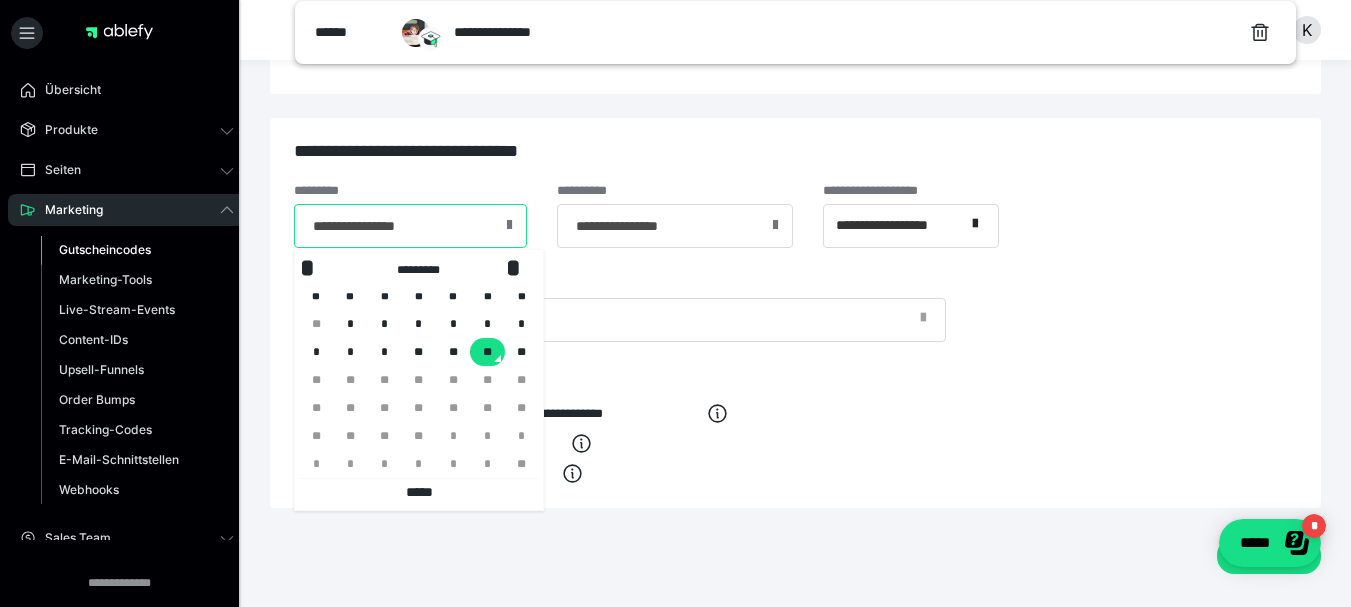 click on "**********" at bounding box center [410, 226] 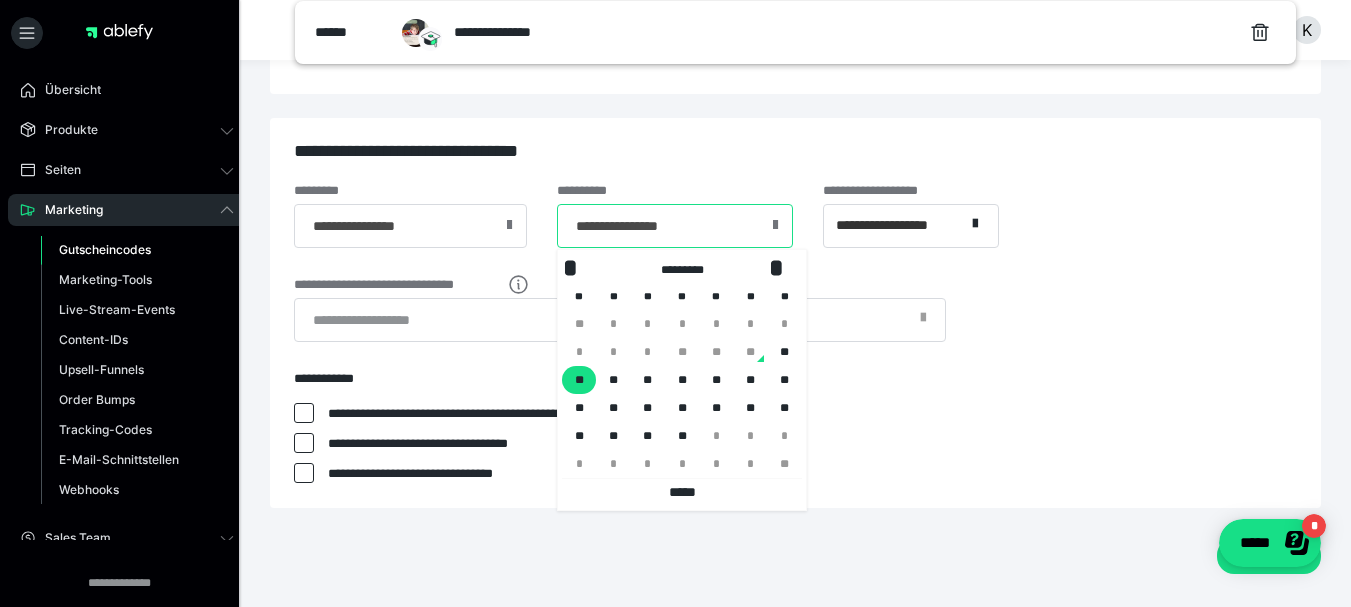 click on "**********" at bounding box center [675, 226] 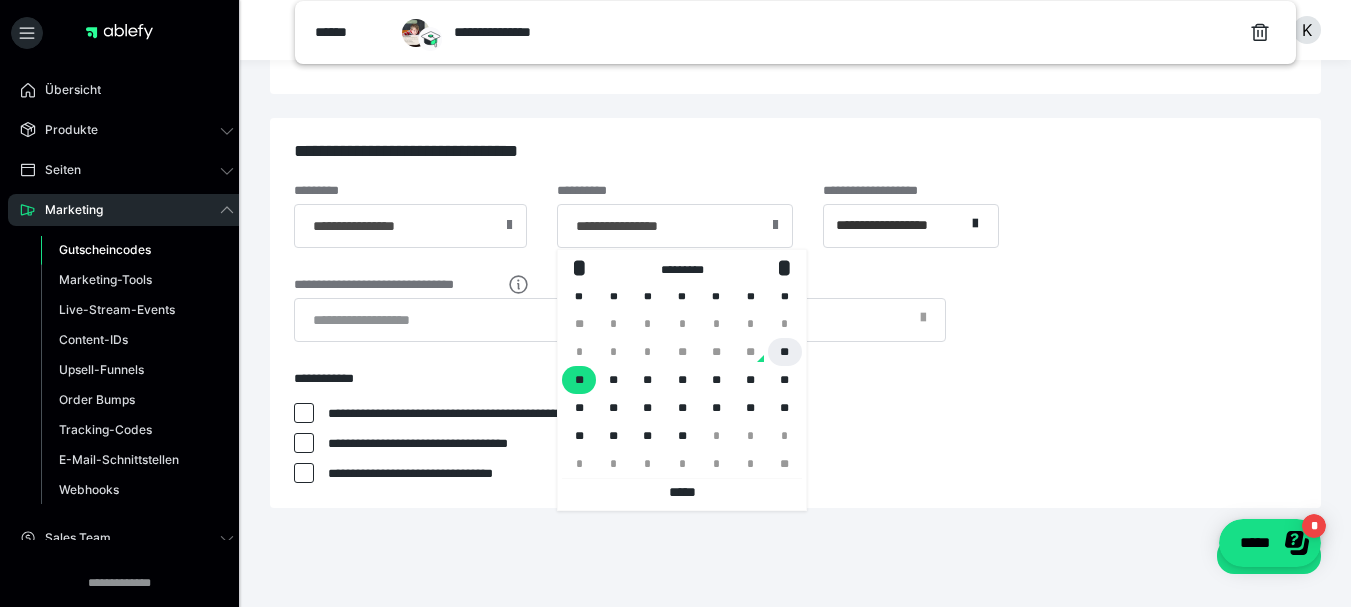 click on "**" at bounding box center (785, 352) 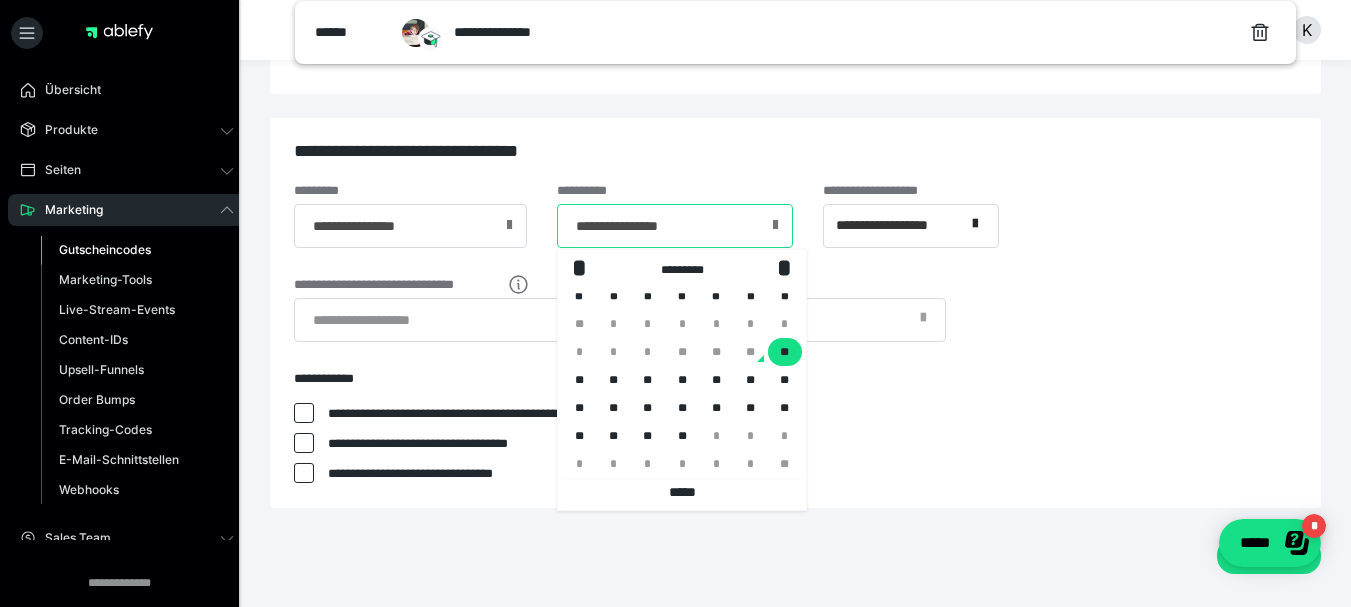 click on "**********" at bounding box center (675, 226) 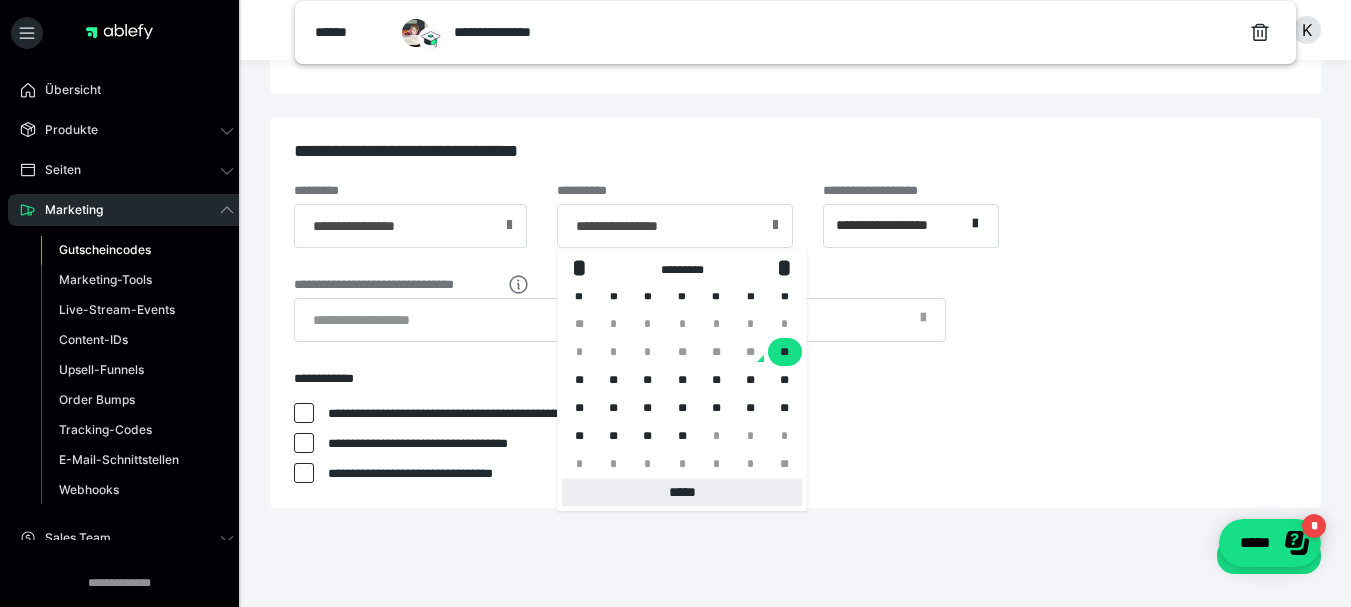 click on "*****" at bounding box center (682, 492) 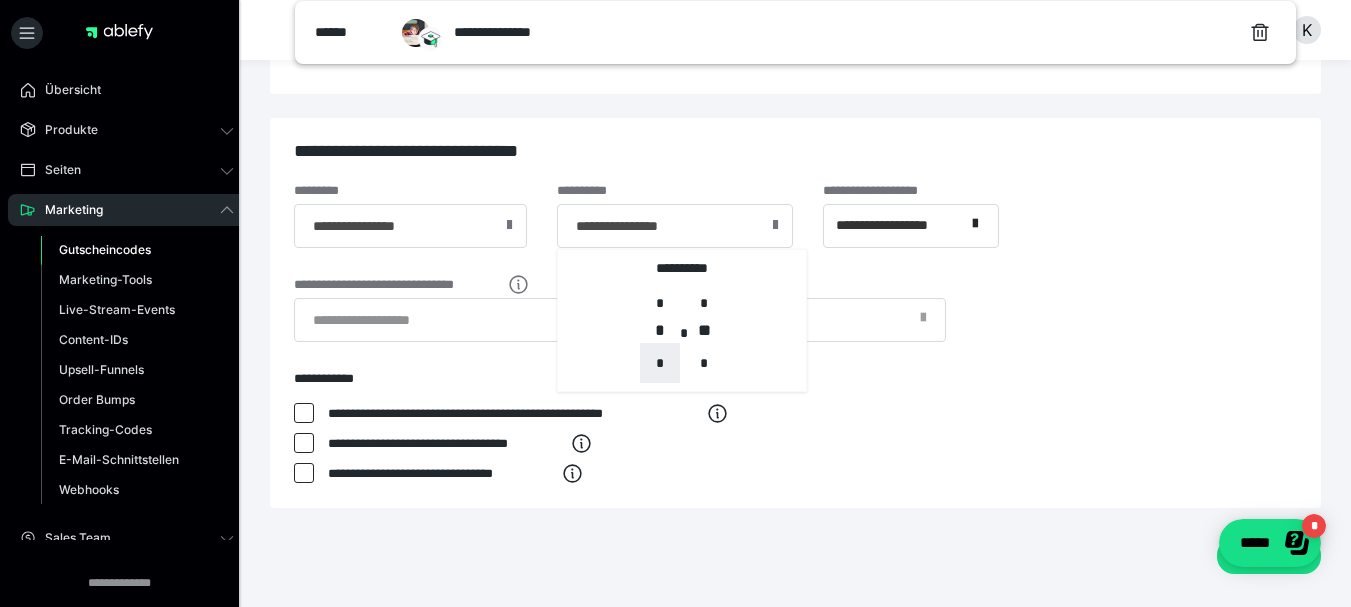 click on "*" at bounding box center (660, 363) 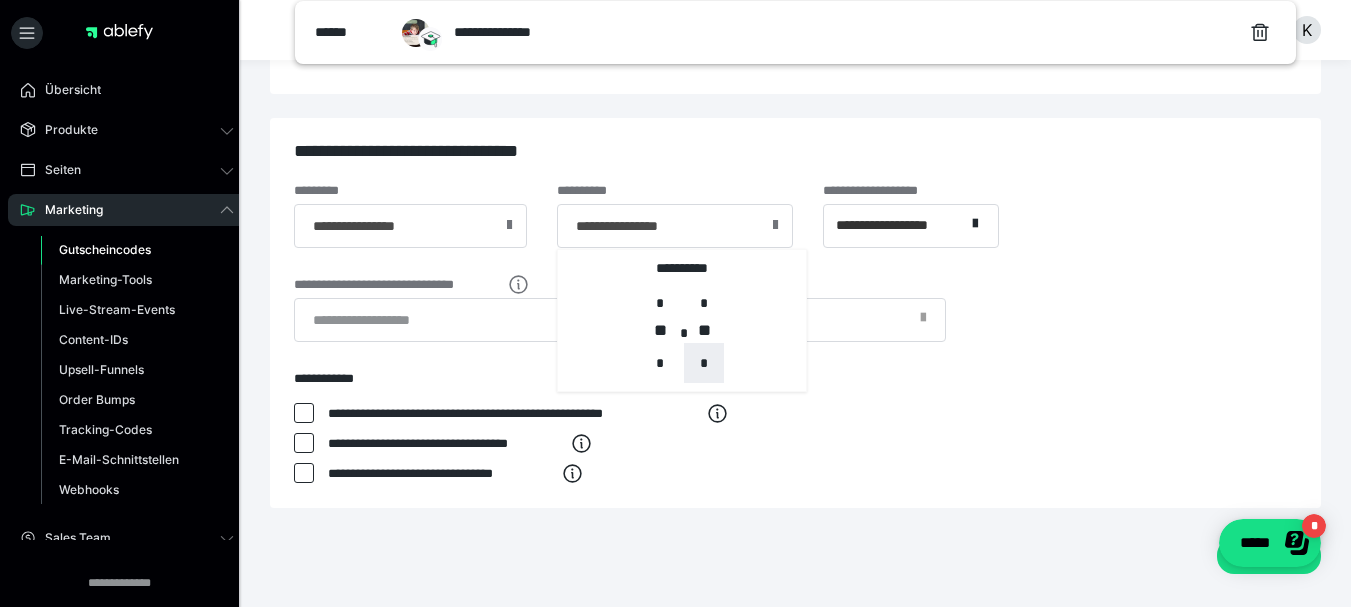 click on "*" at bounding box center [704, 363] 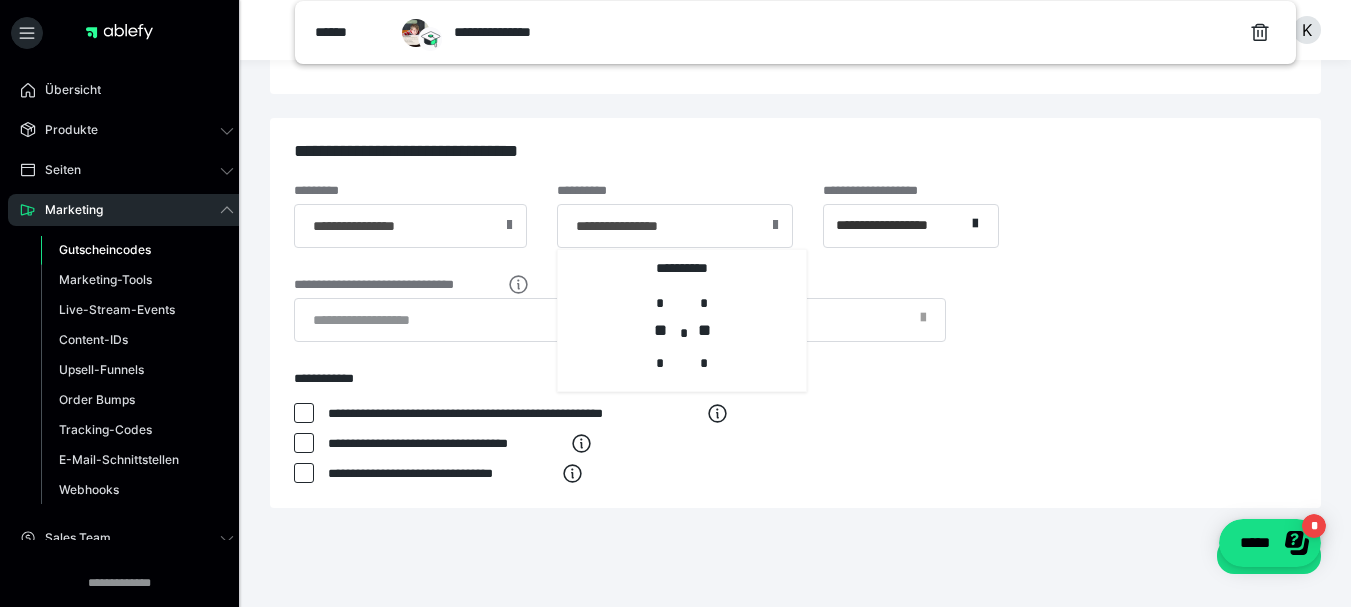 click on "**********" at bounding box center [795, 313] 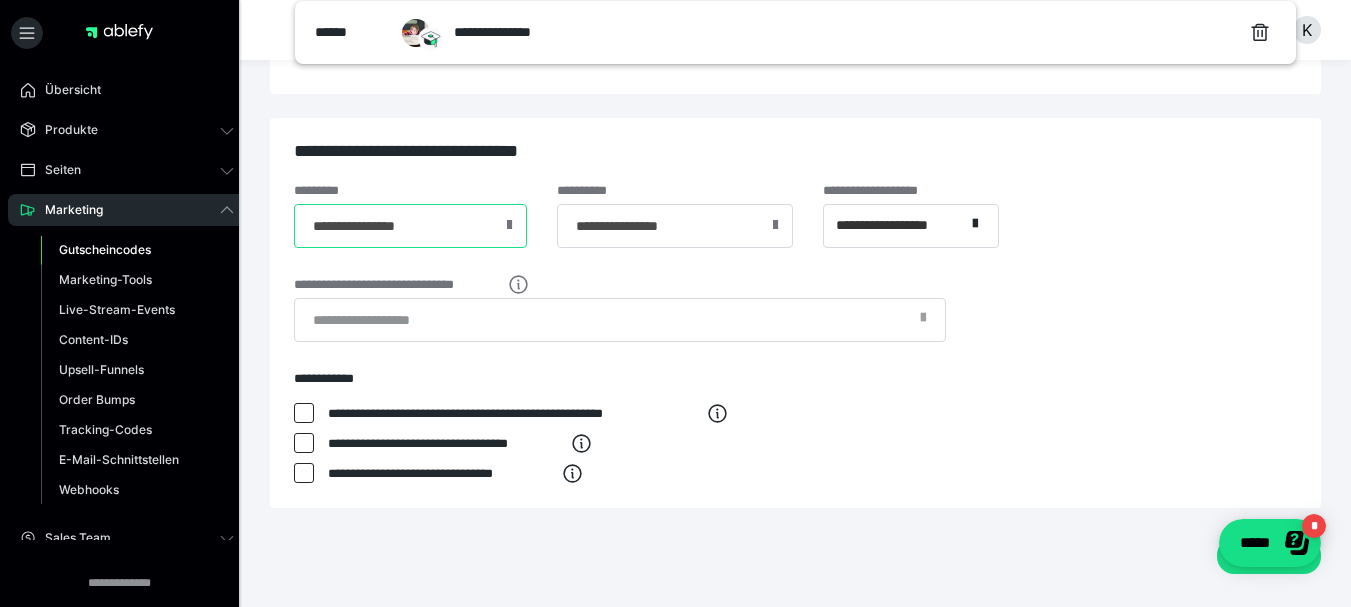 click on "**********" at bounding box center [410, 226] 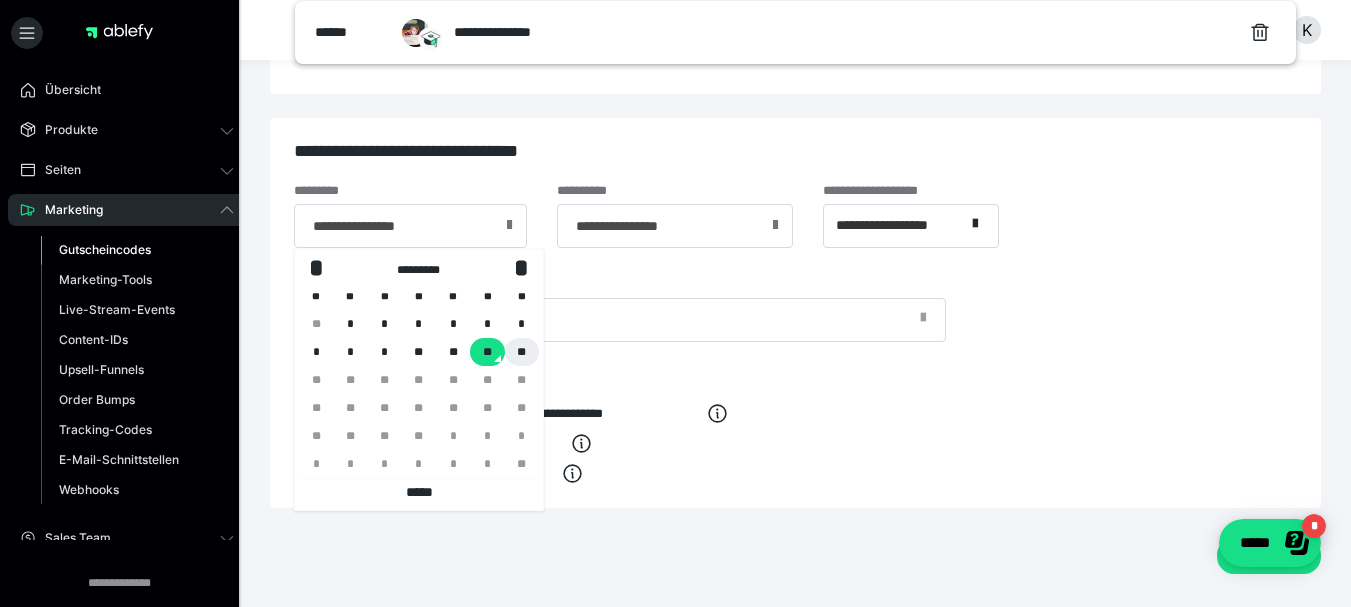 click on "**" at bounding box center (522, 352) 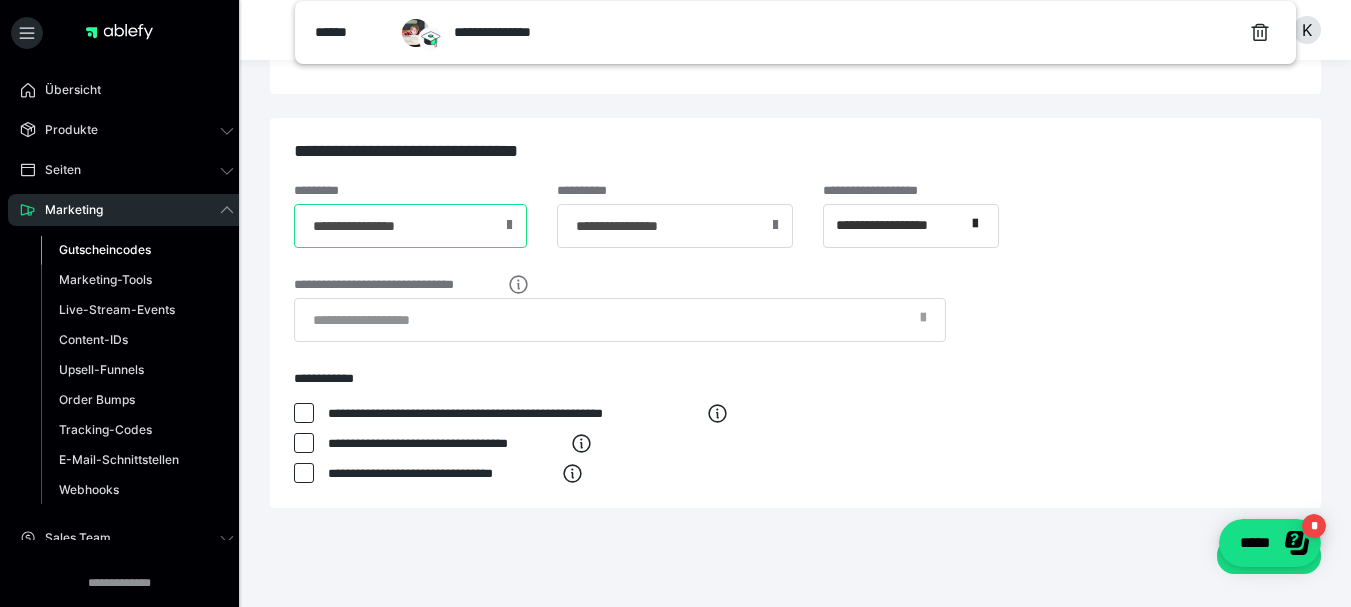 click on "**********" at bounding box center [410, 226] 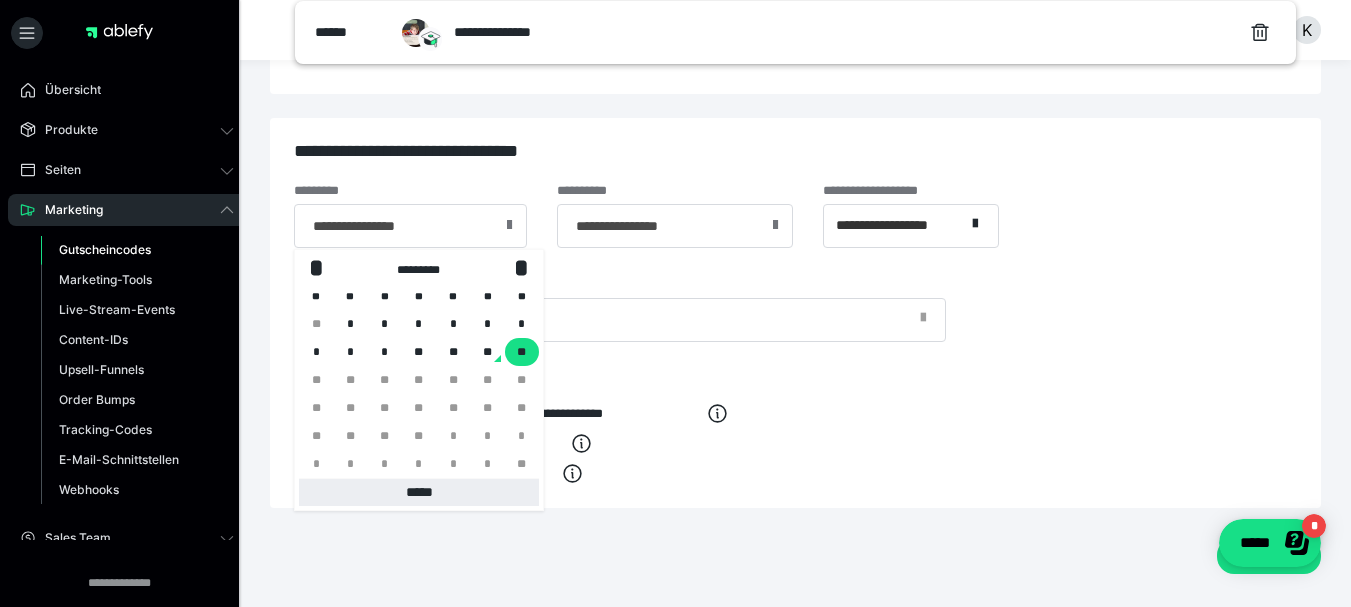 click on "*****" at bounding box center [419, 492] 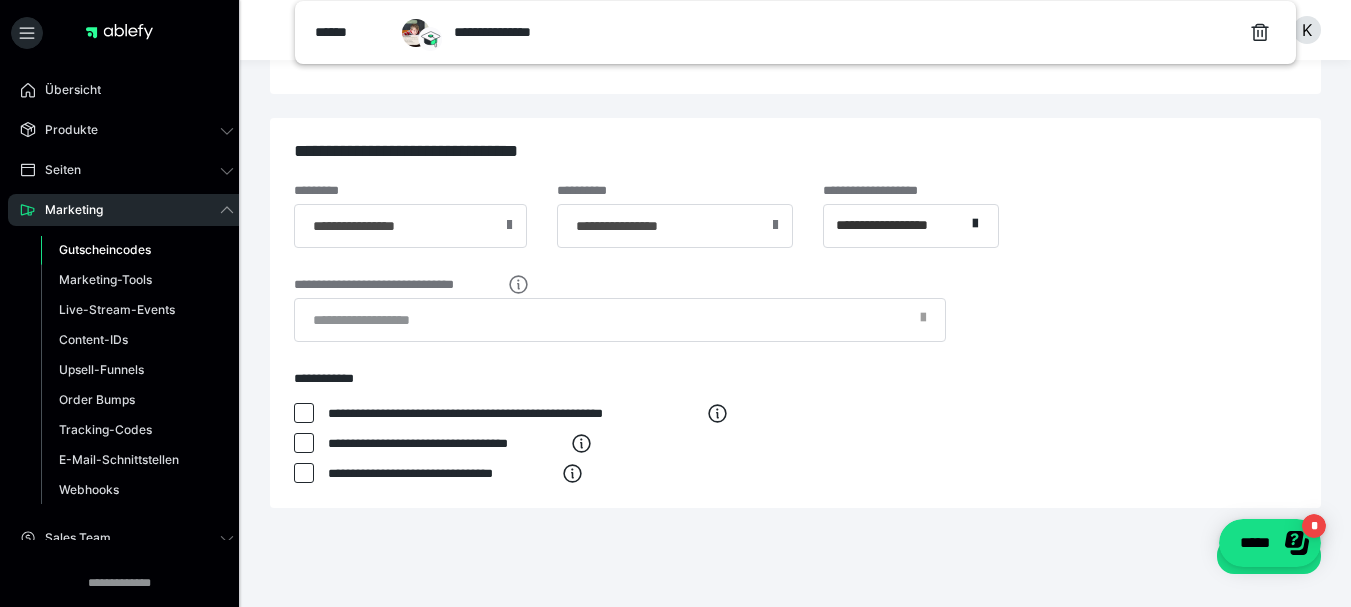 click on "**********" at bounding box center (795, 313) 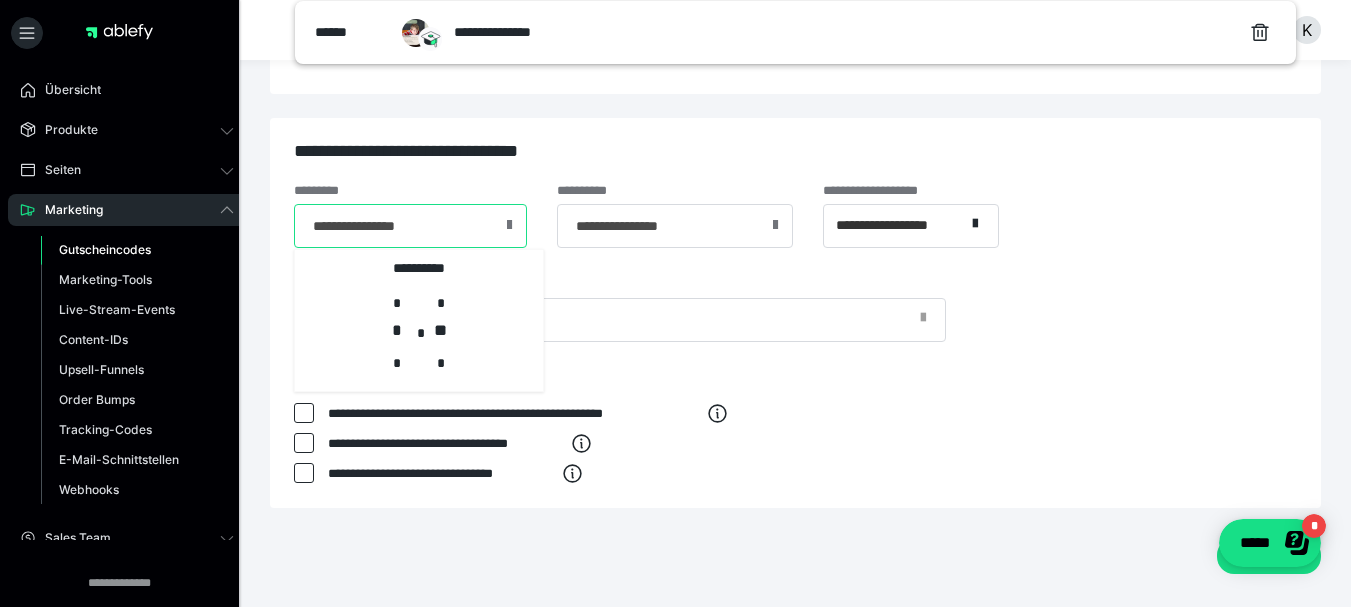 click on "**********" at bounding box center [410, 226] 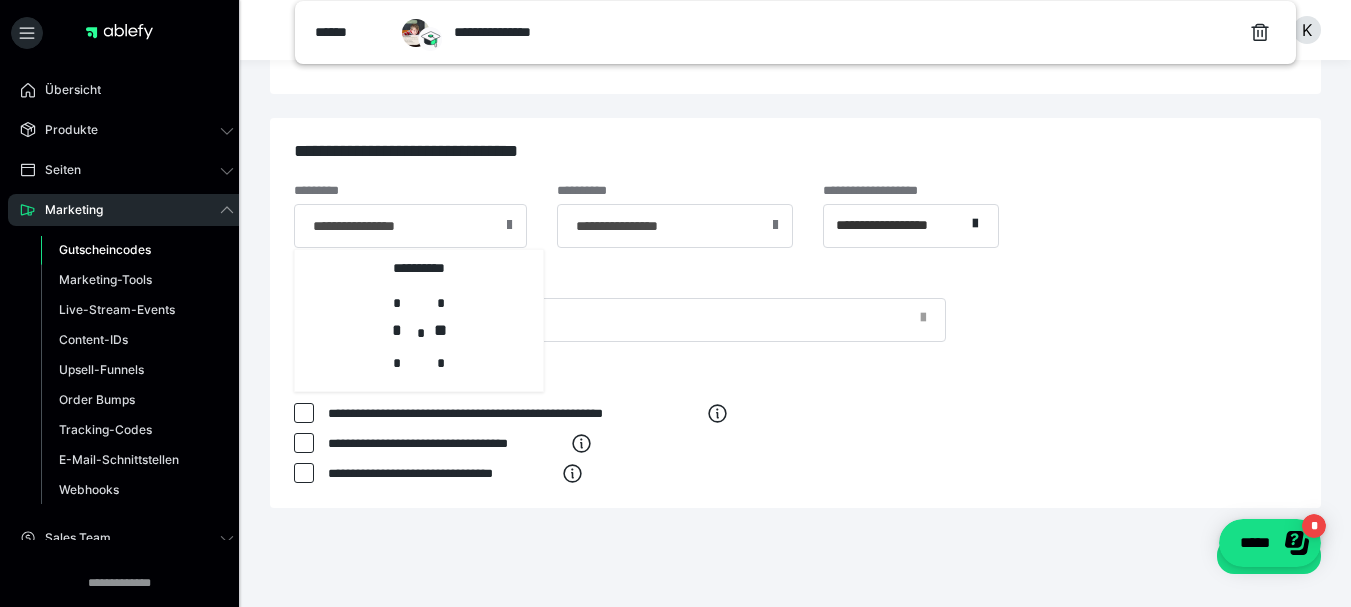 click at bounding box center [509, 225] 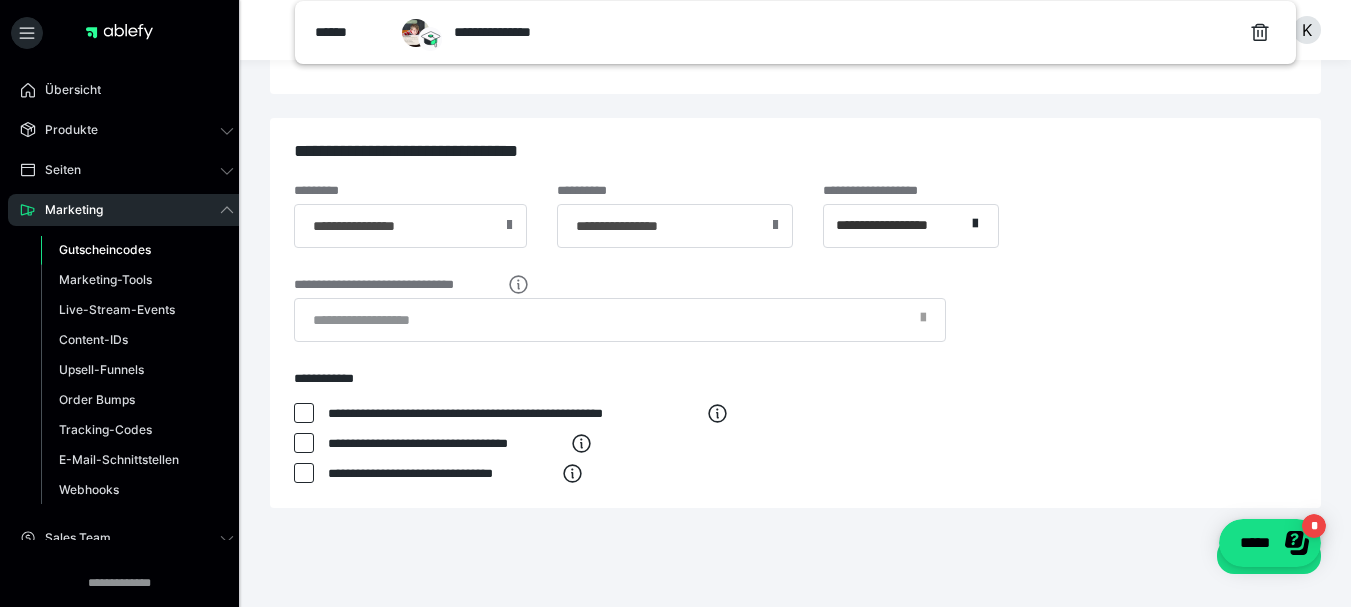 click at bounding box center (509, 225) 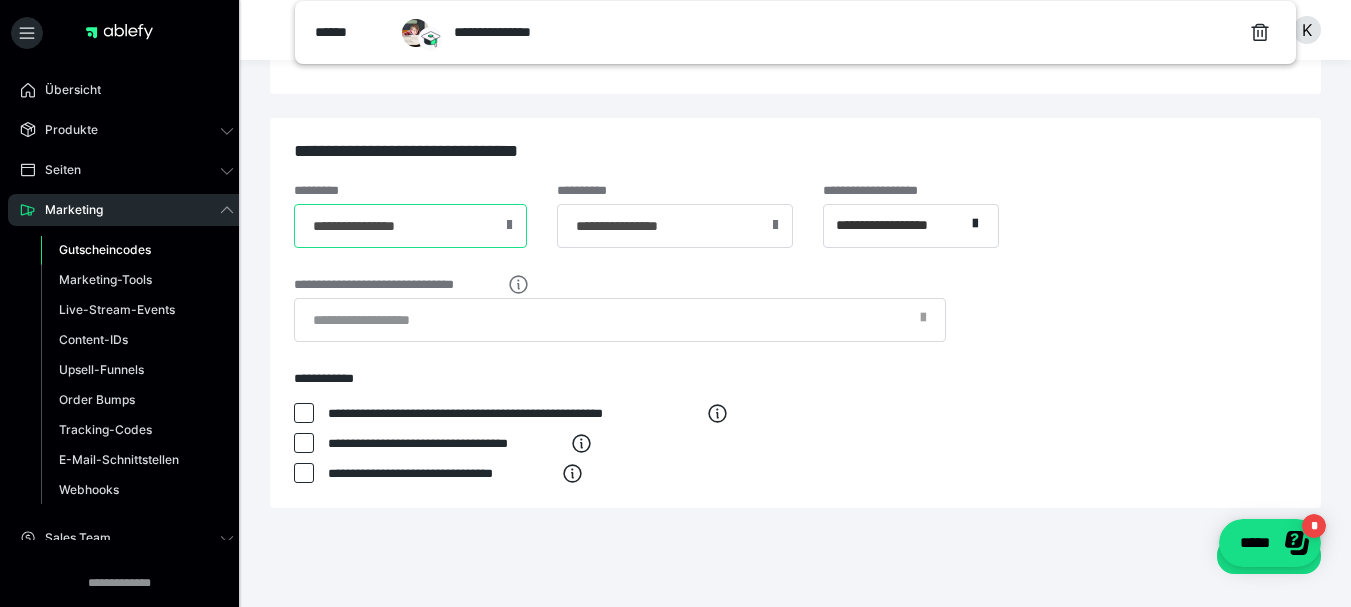 click on "**********" at bounding box center (410, 226) 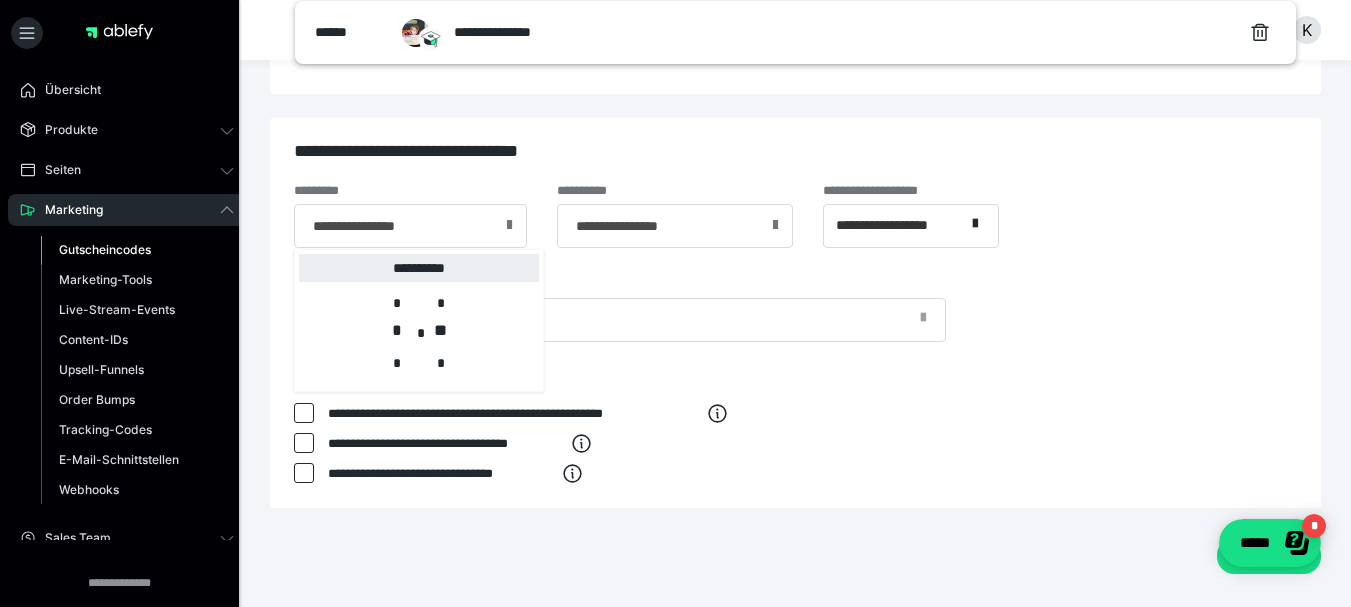 click on "**********" at bounding box center [419, 268] 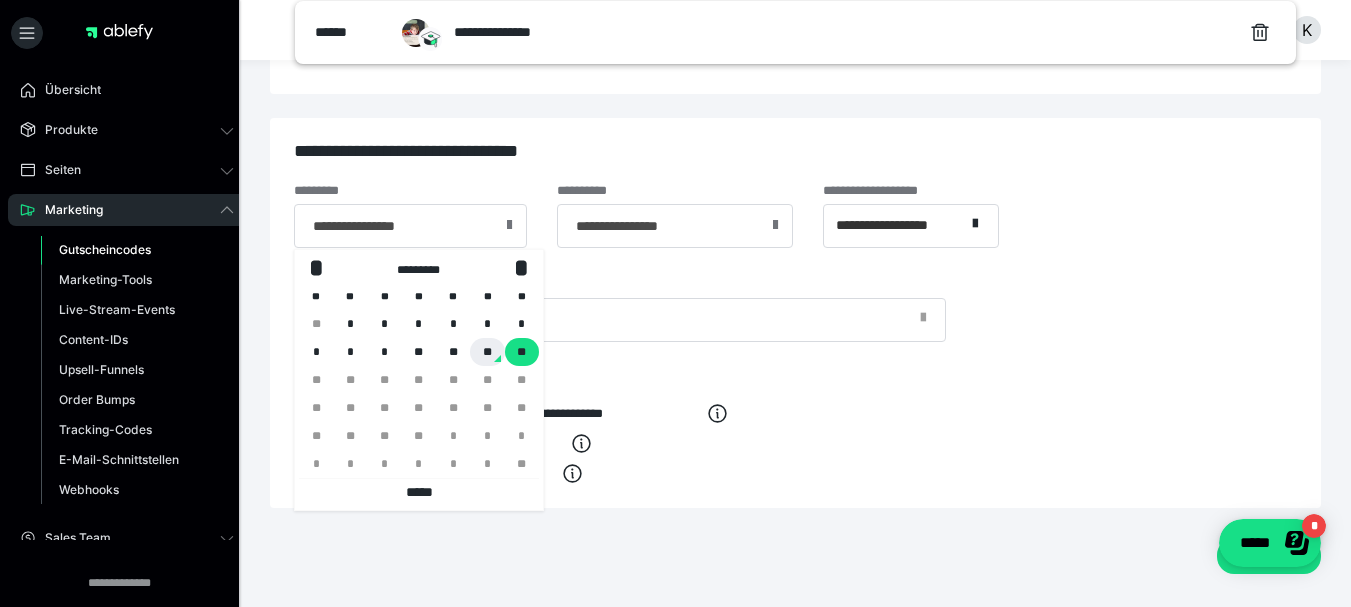click on "**" at bounding box center [487, 352] 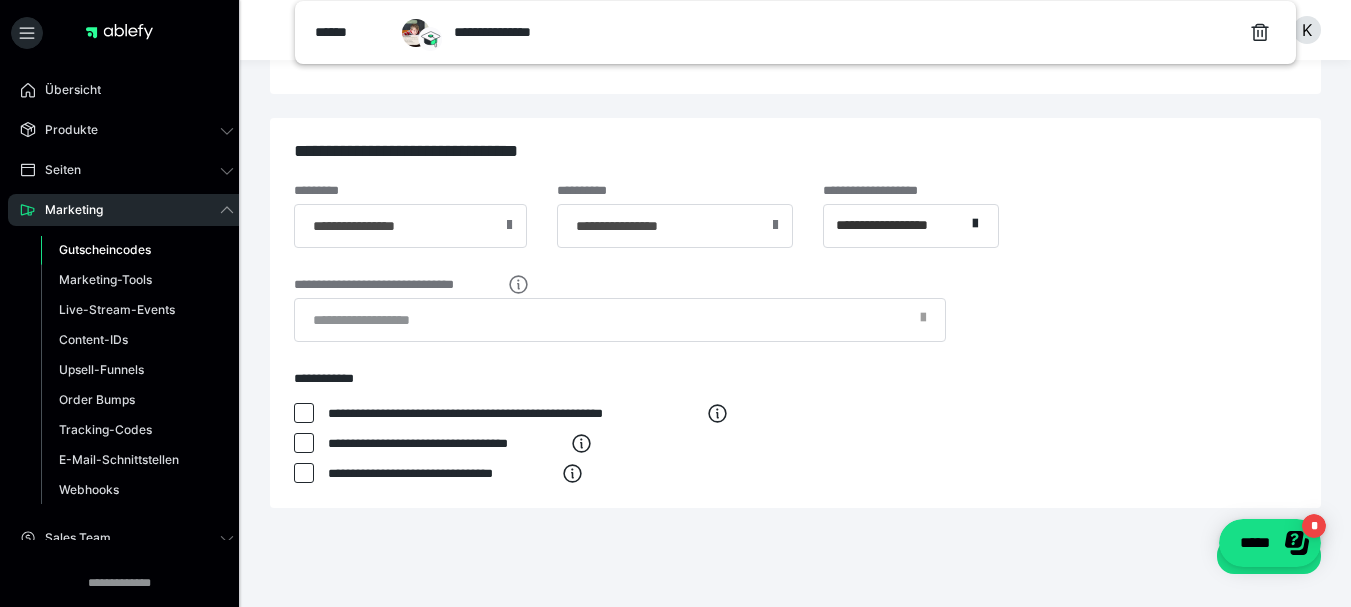 click on "**********" at bounding box center [795, 313] 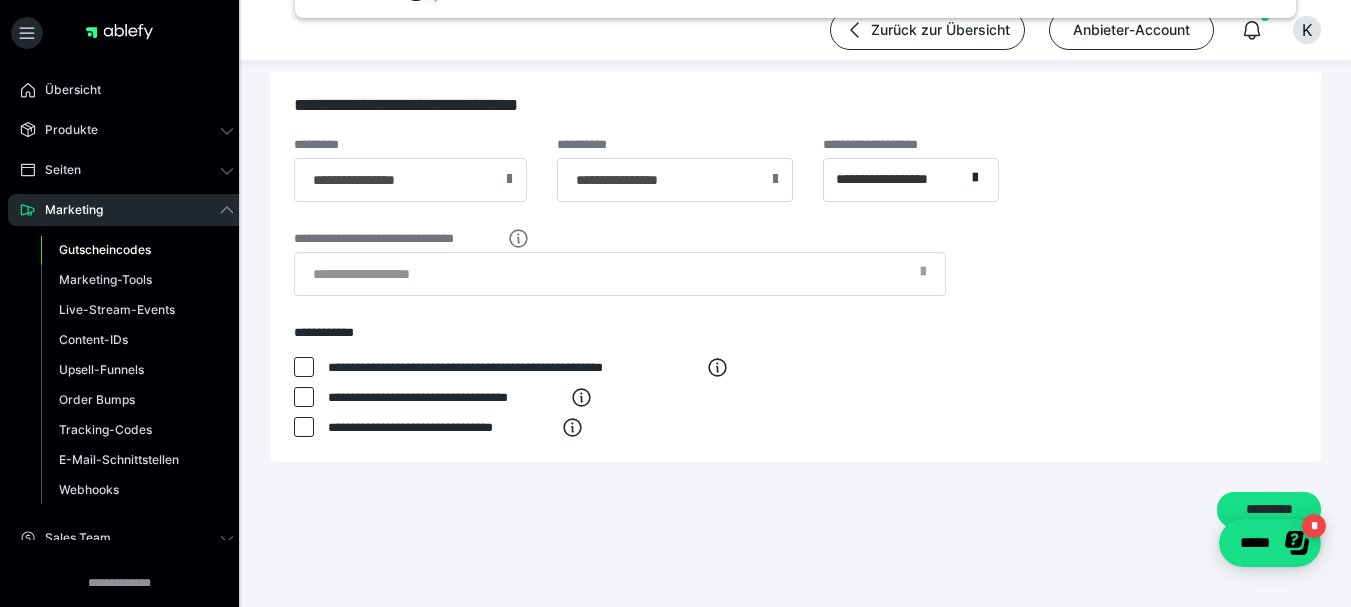 scroll, scrollTop: 967, scrollLeft: 0, axis: vertical 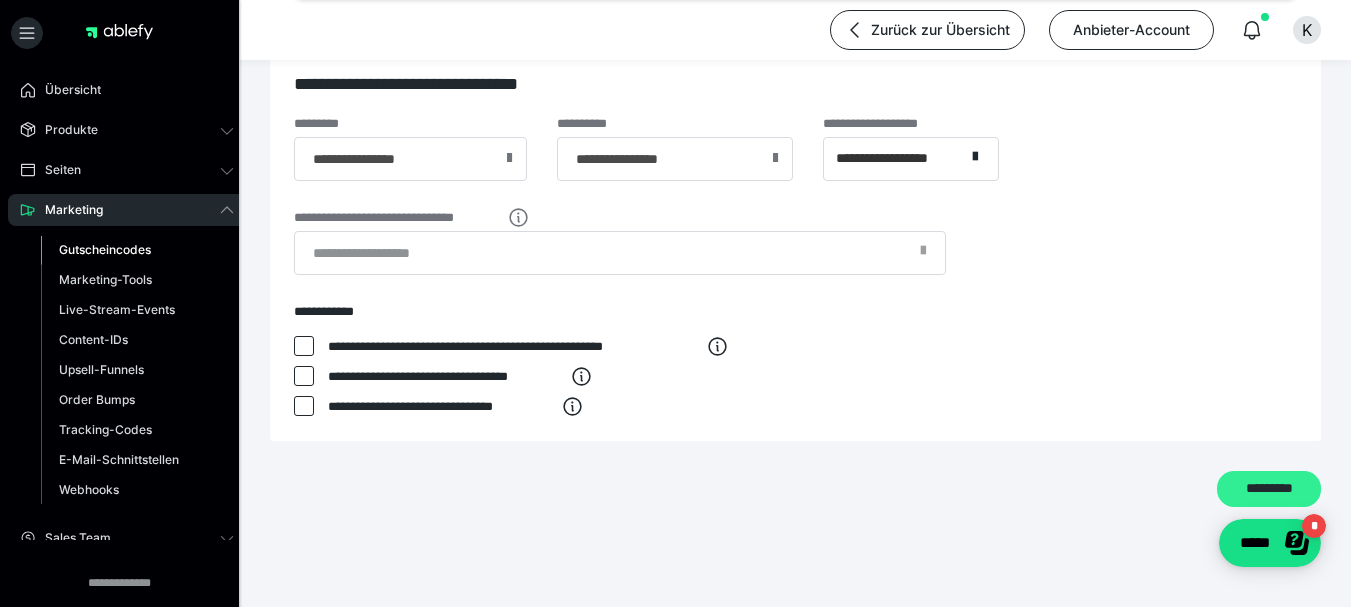 click on "*********" at bounding box center [1269, 489] 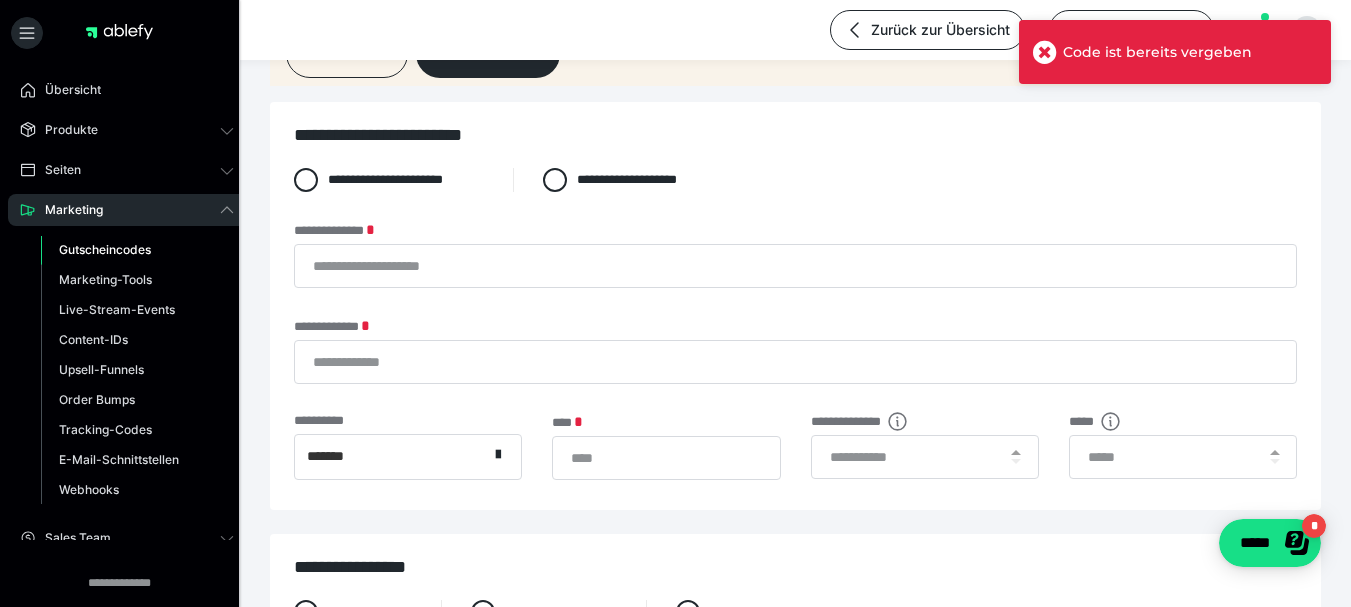 scroll, scrollTop: 200, scrollLeft: 0, axis: vertical 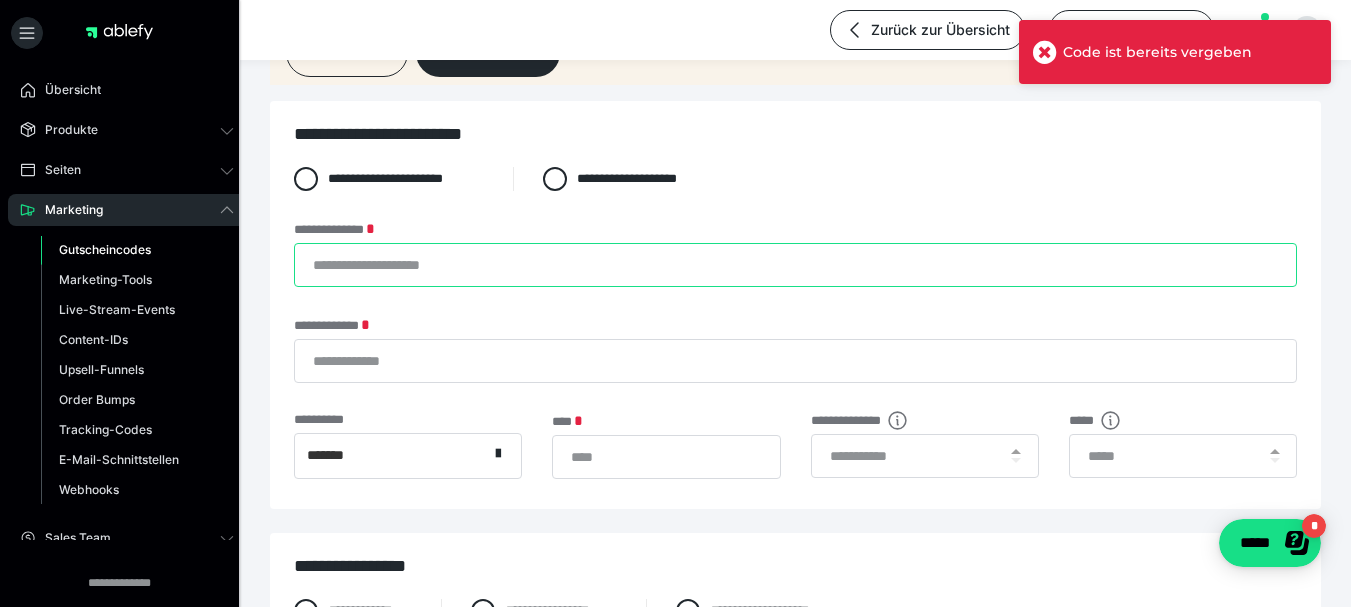 click on "**********" at bounding box center [795, 265] 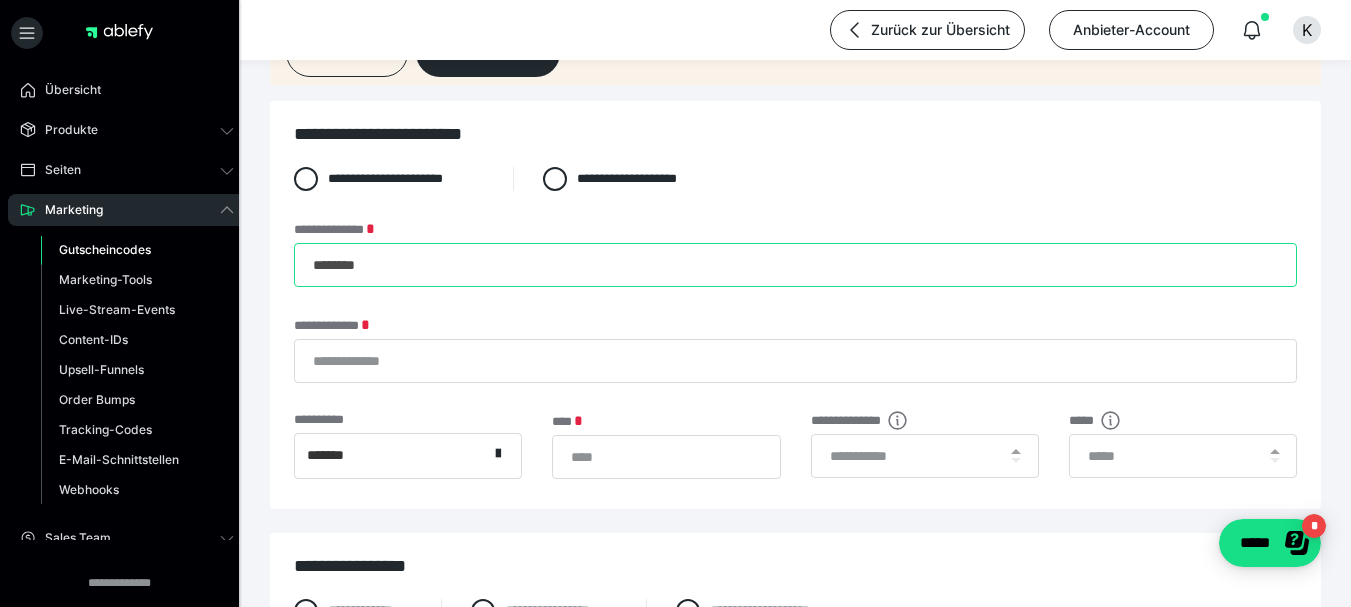 type on "********" 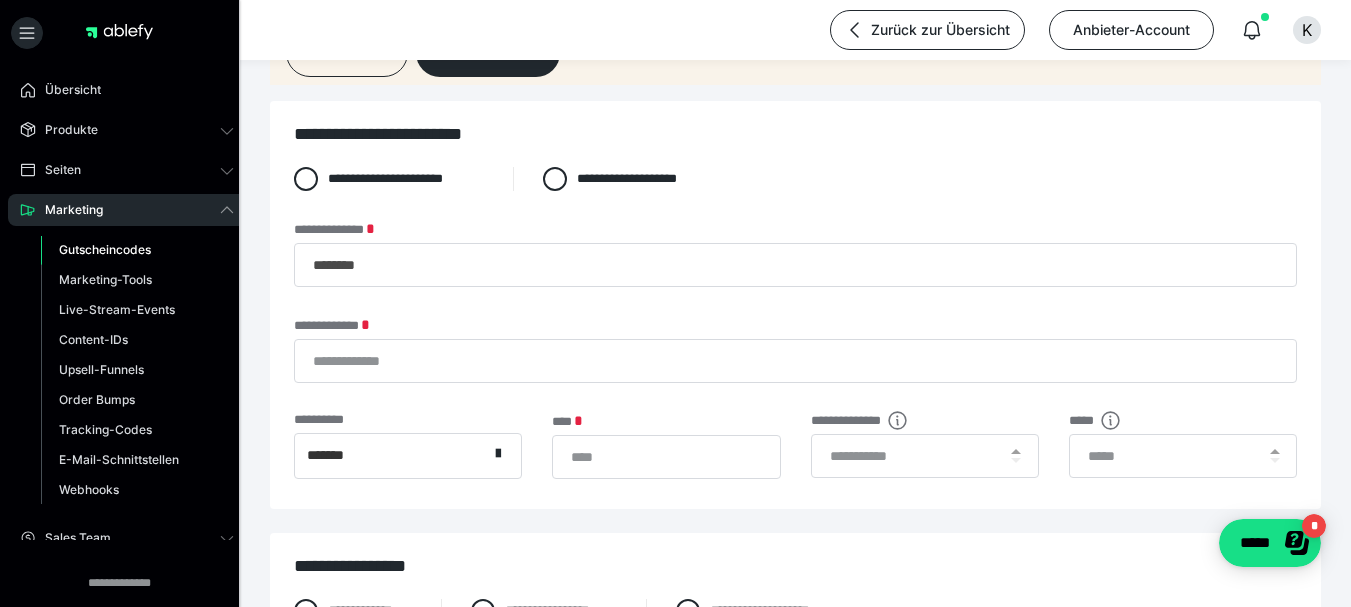click on "**********" at bounding box center [795, 350] 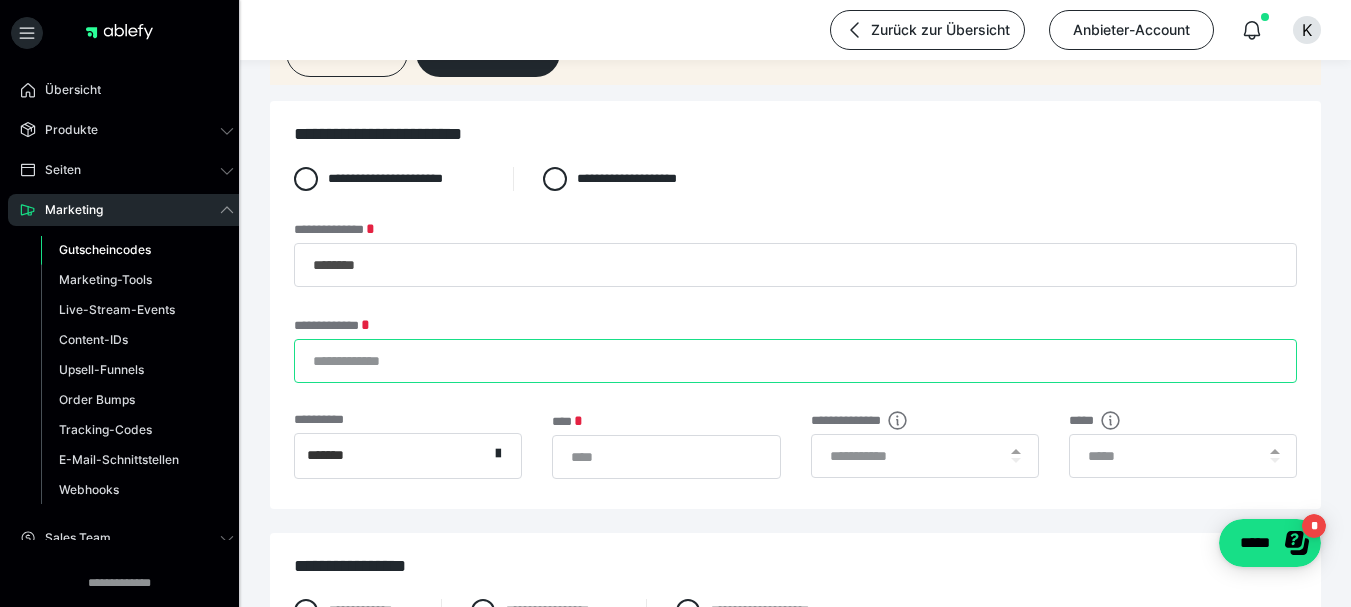 click on "**********" at bounding box center (795, 361) 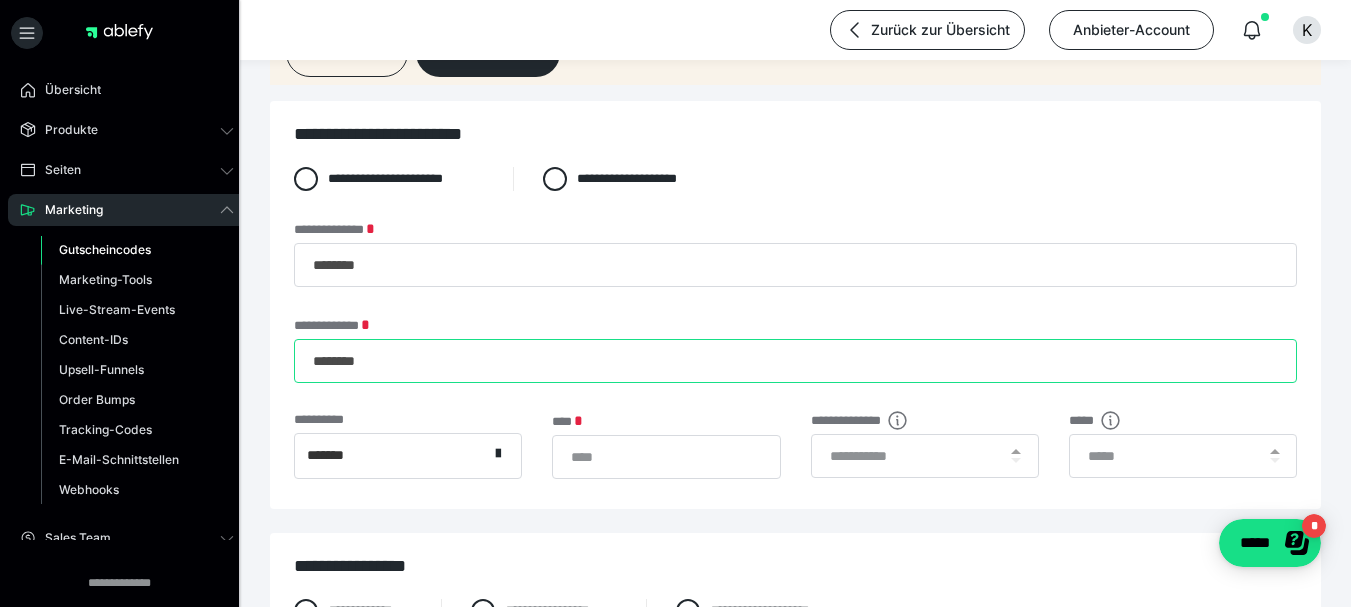 type on "********" 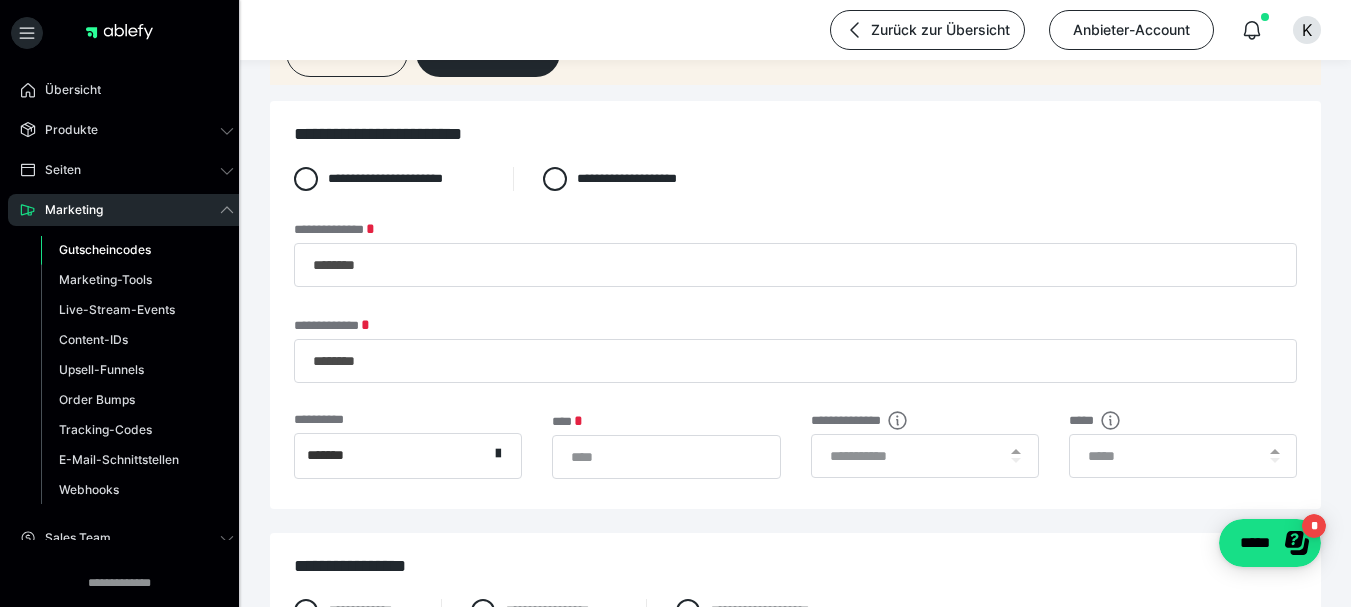 click on "**********" at bounding box center [795, 305] 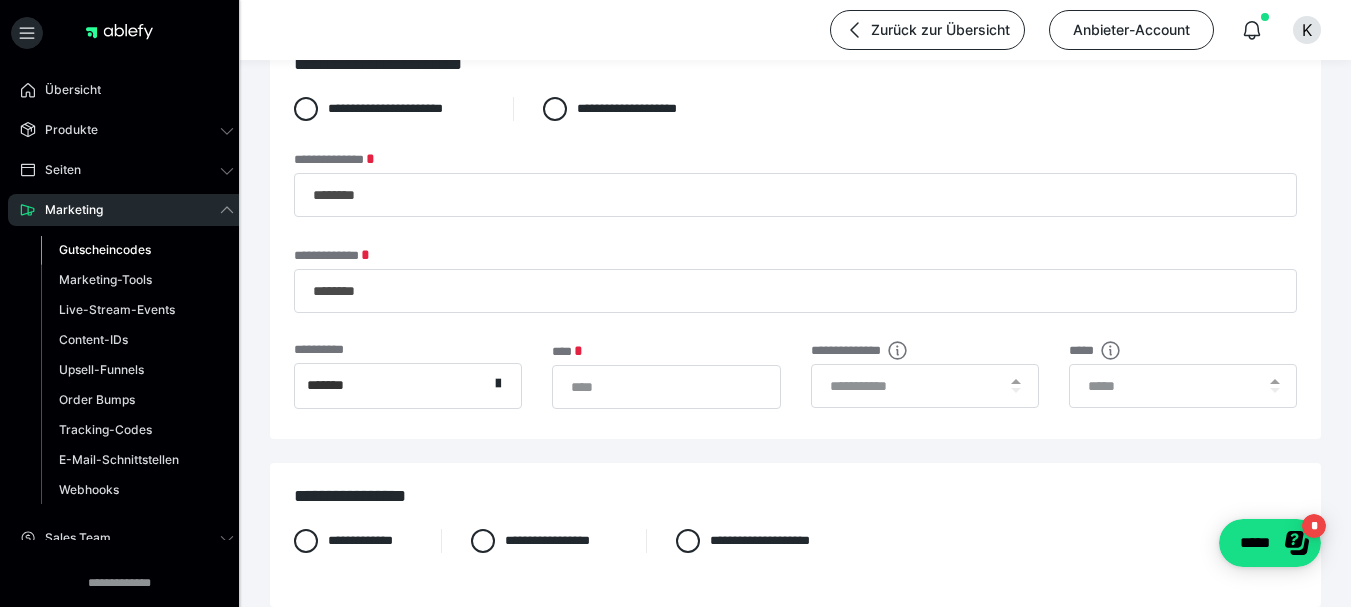 scroll, scrollTop: 300, scrollLeft: 0, axis: vertical 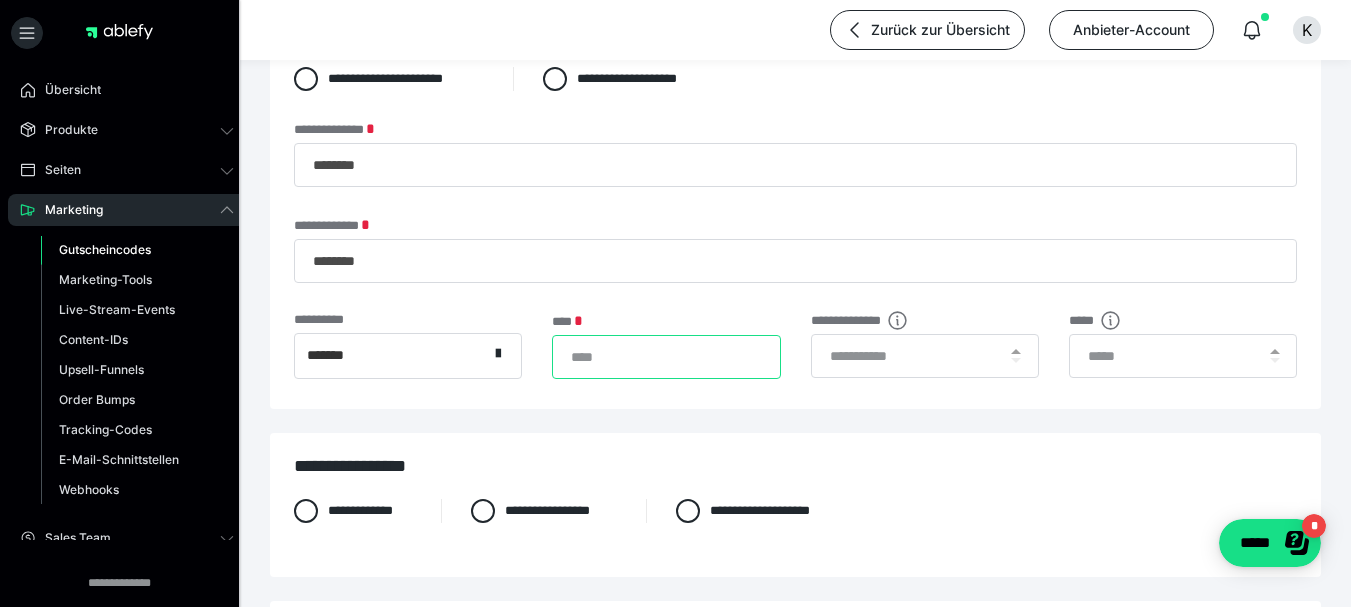 click on "*" at bounding box center (666, 357) 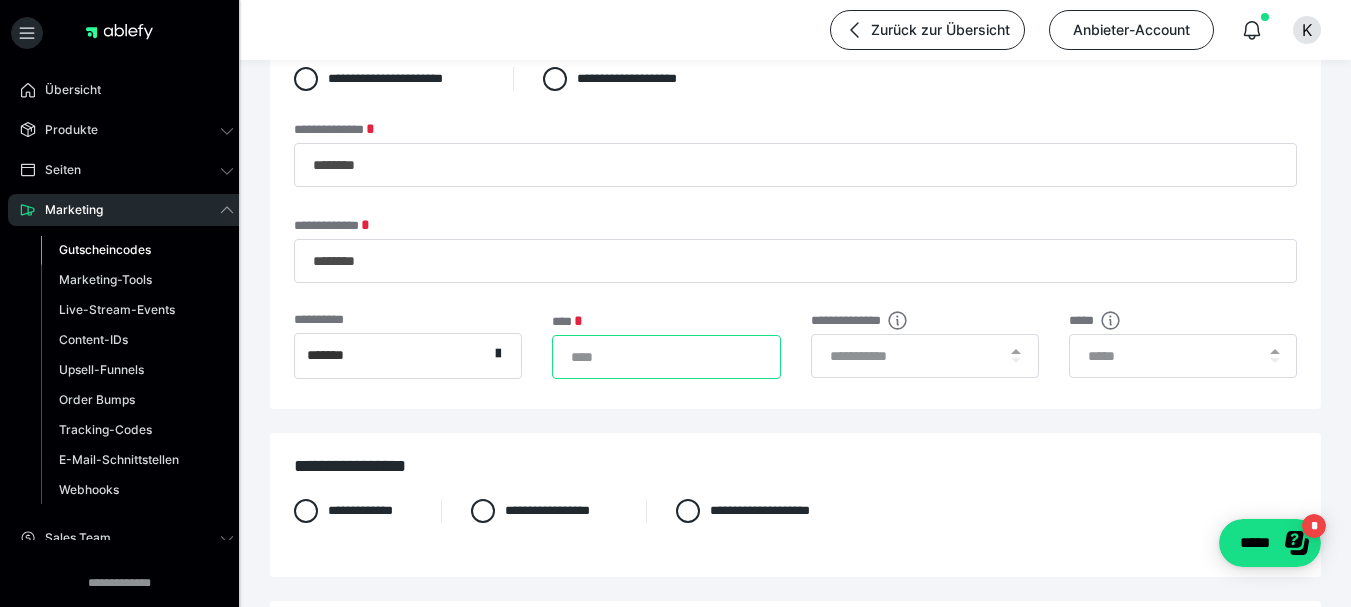 type on "*" 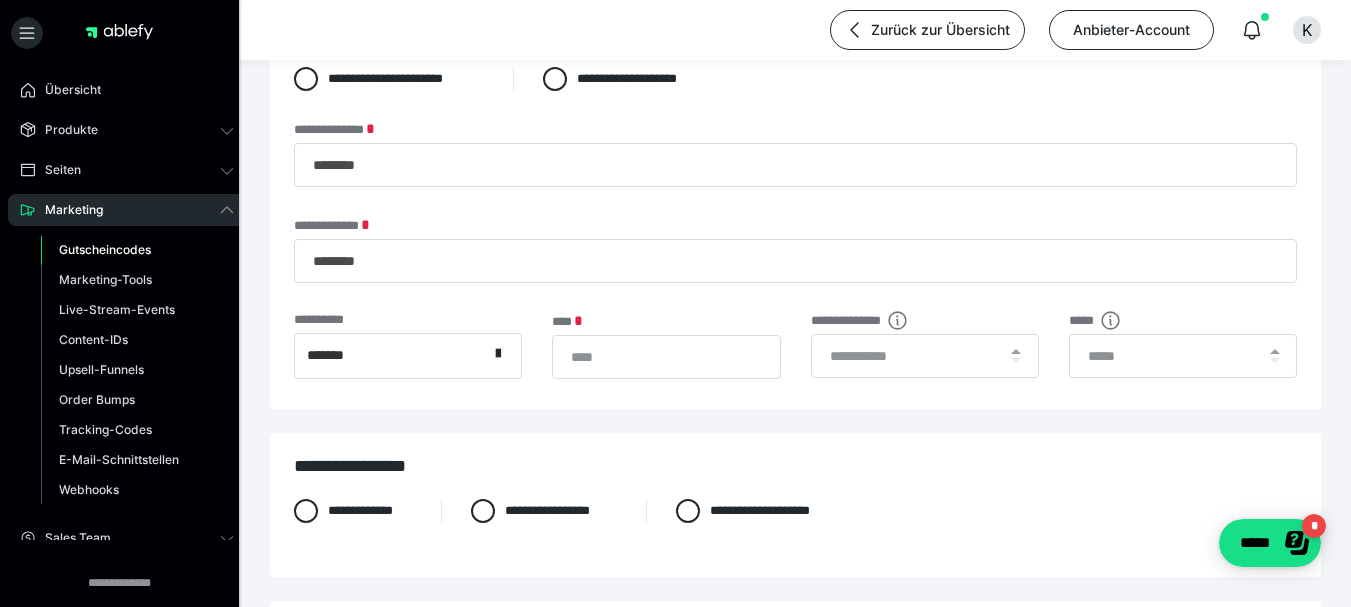 click on "**********" at bounding box center [795, 529] 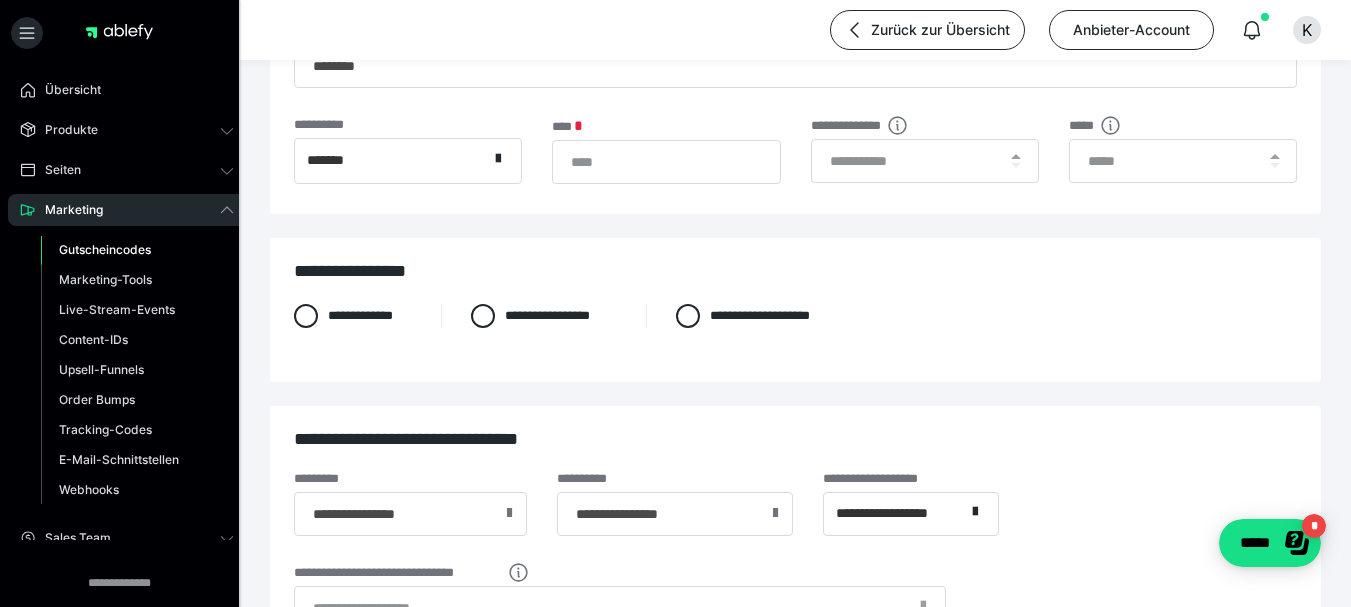 scroll, scrollTop: 500, scrollLeft: 0, axis: vertical 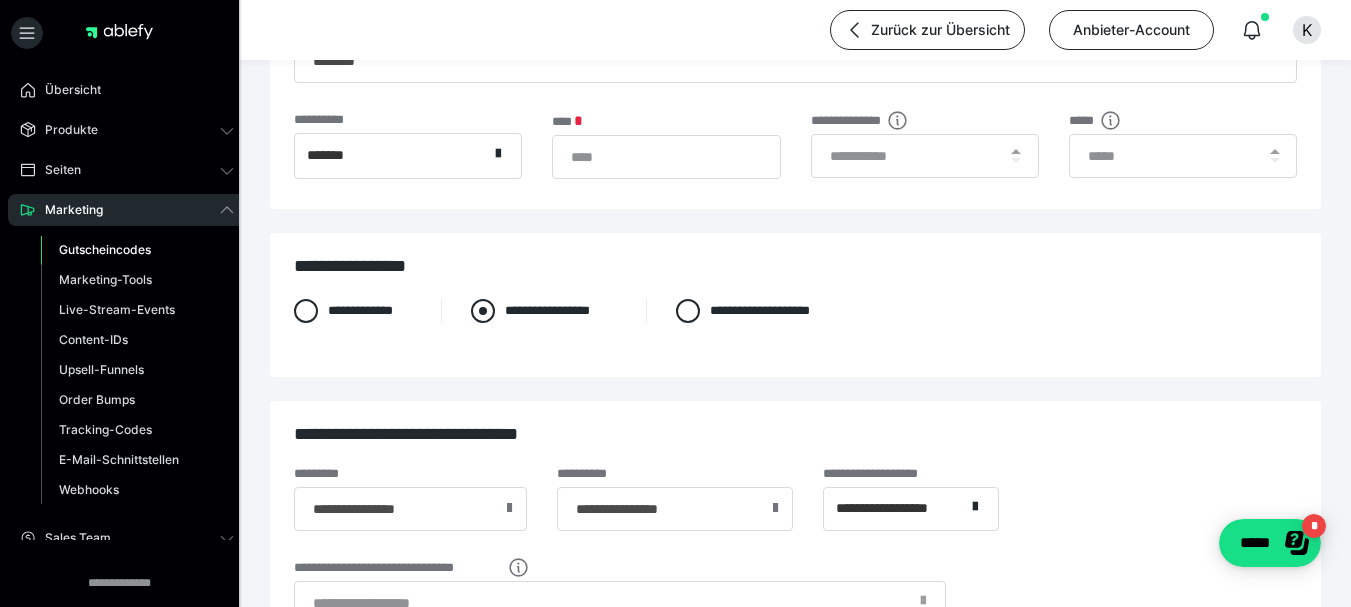 click at bounding box center [483, 311] 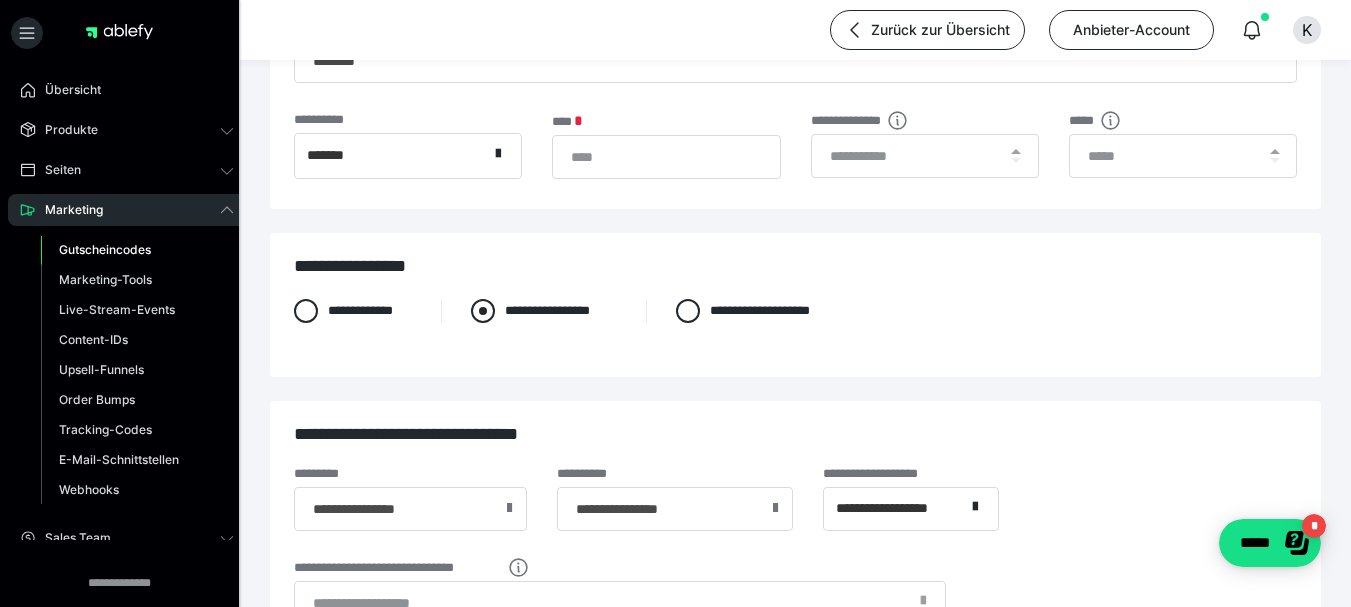 radio on "****" 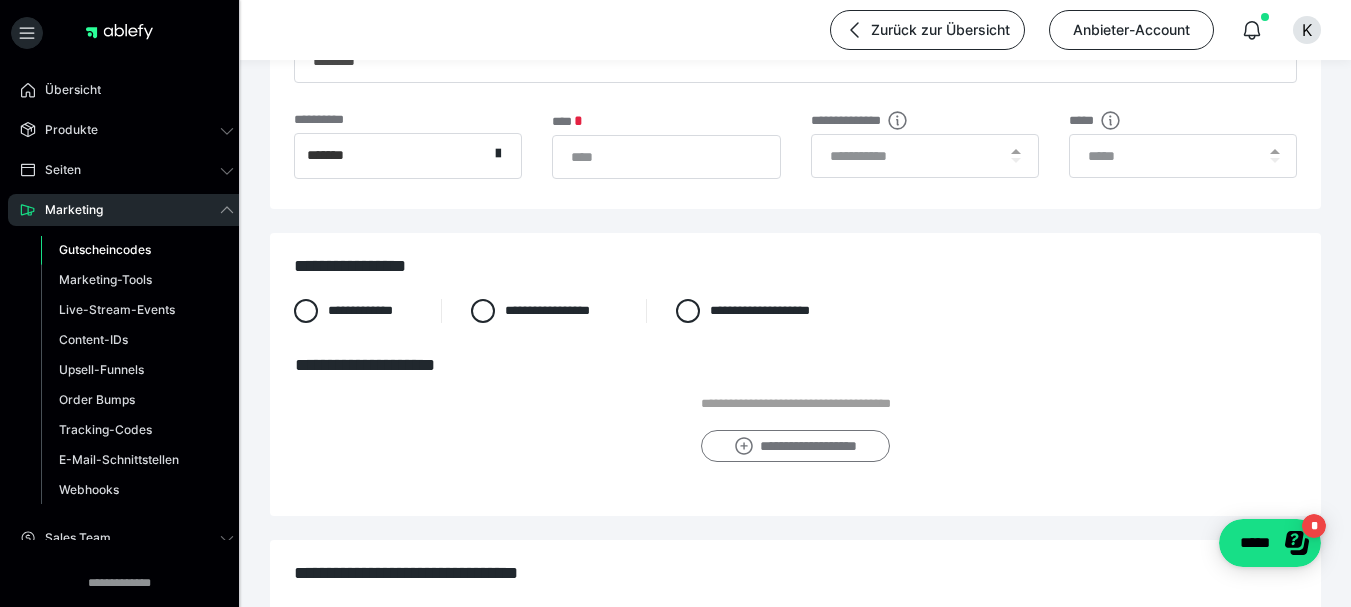 click on "**********" at bounding box center [795, 446] 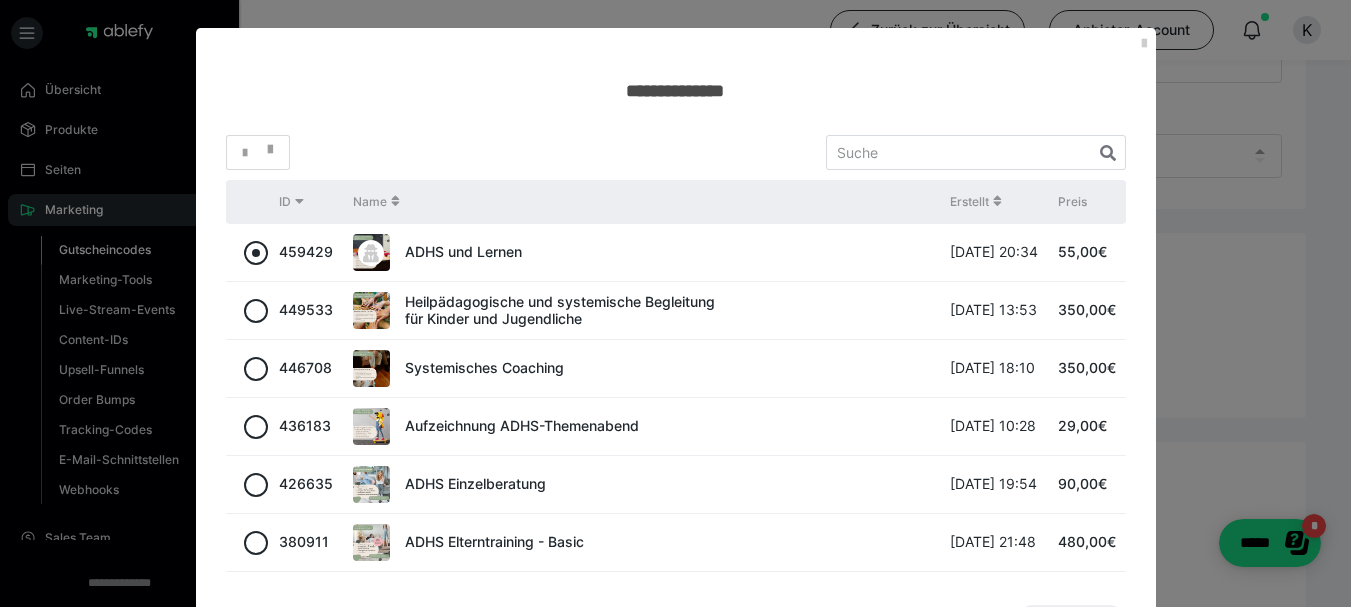 click at bounding box center [256, 253] 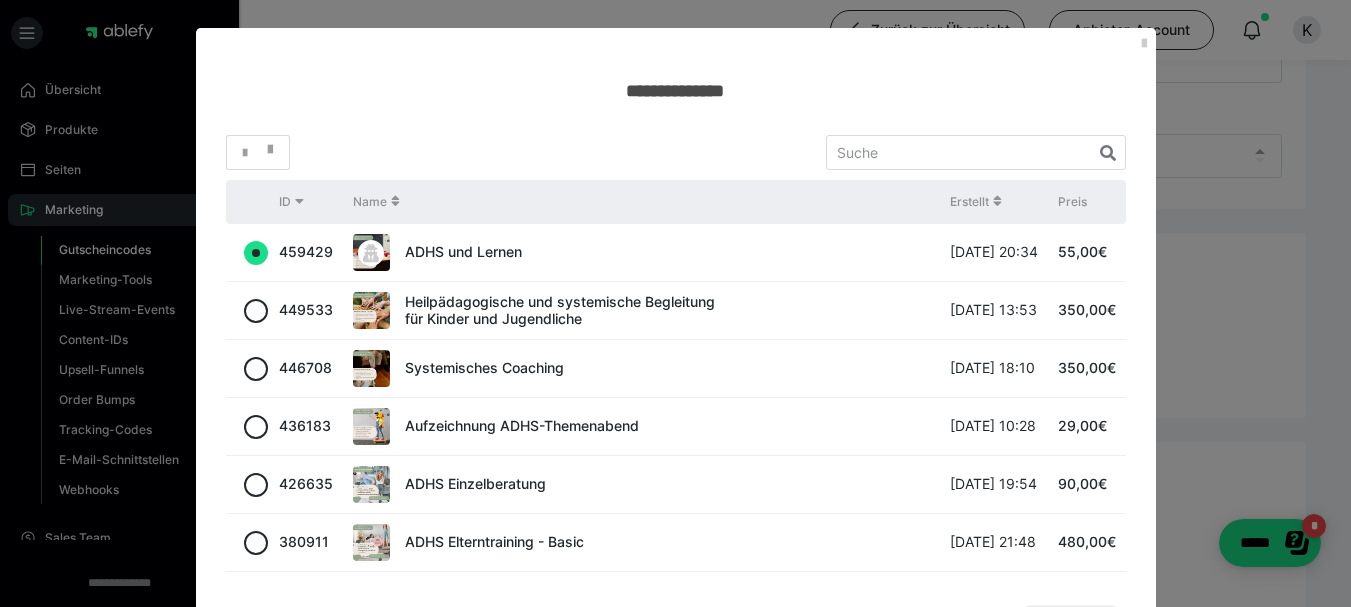 radio on "true" 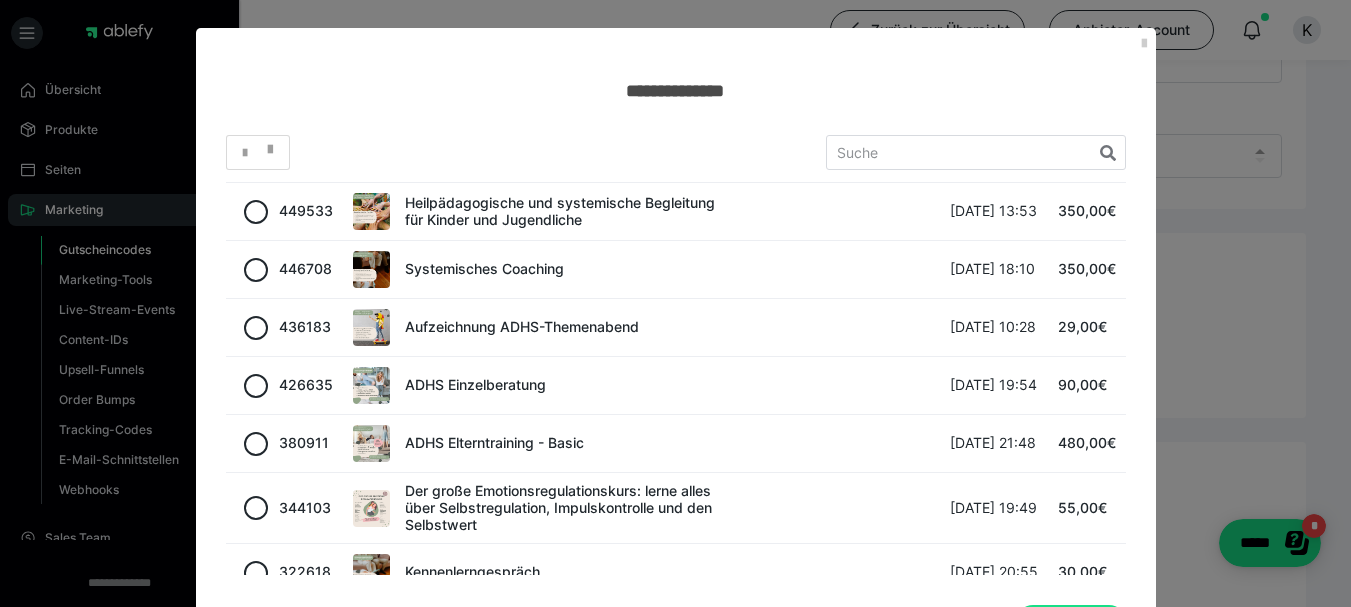 scroll, scrollTop: 184, scrollLeft: 0, axis: vertical 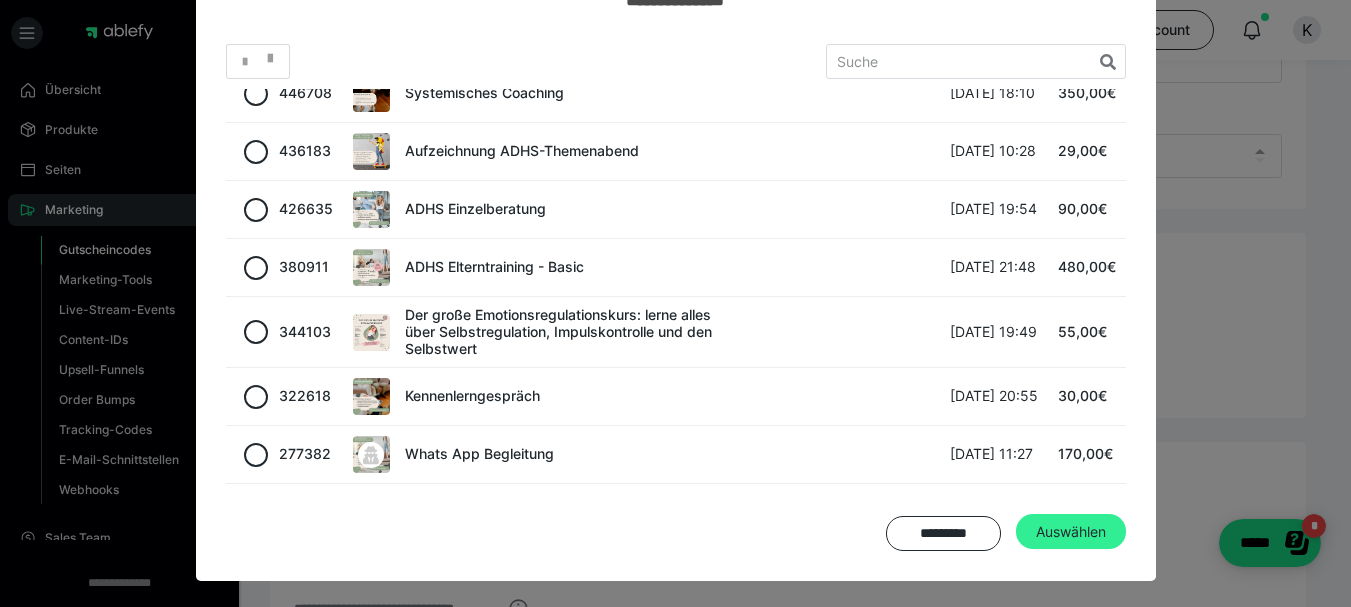 click on "Auswählen" at bounding box center [1071, 532] 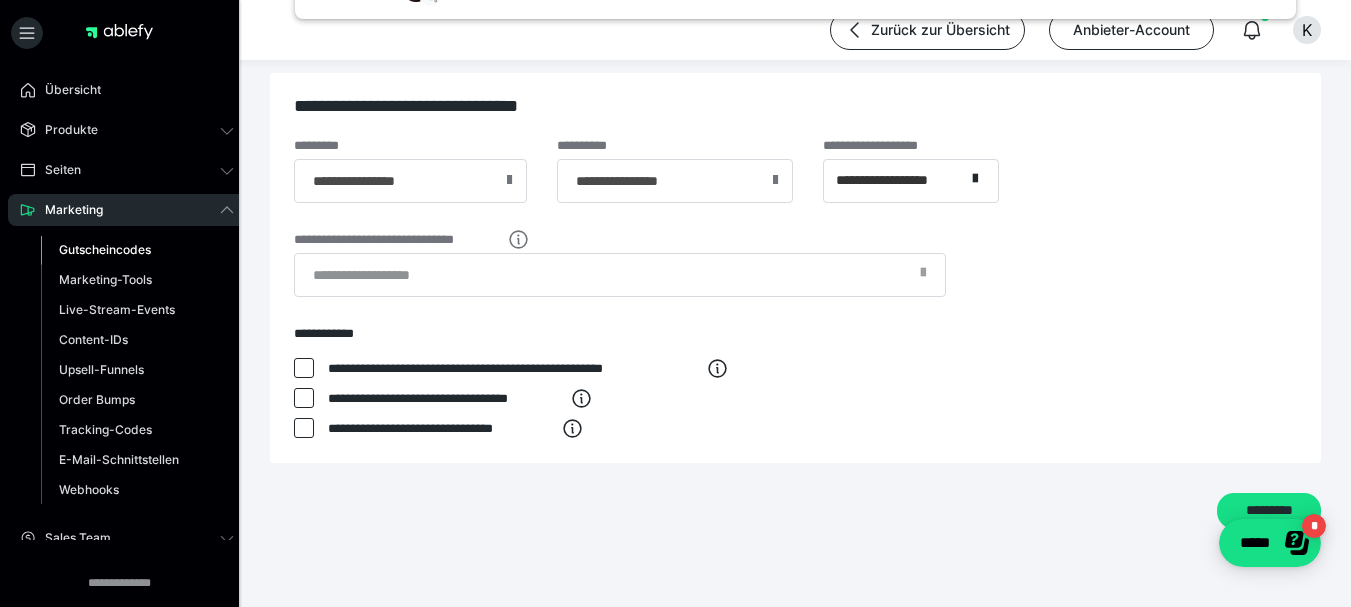 scroll, scrollTop: 967, scrollLeft: 0, axis: vertical 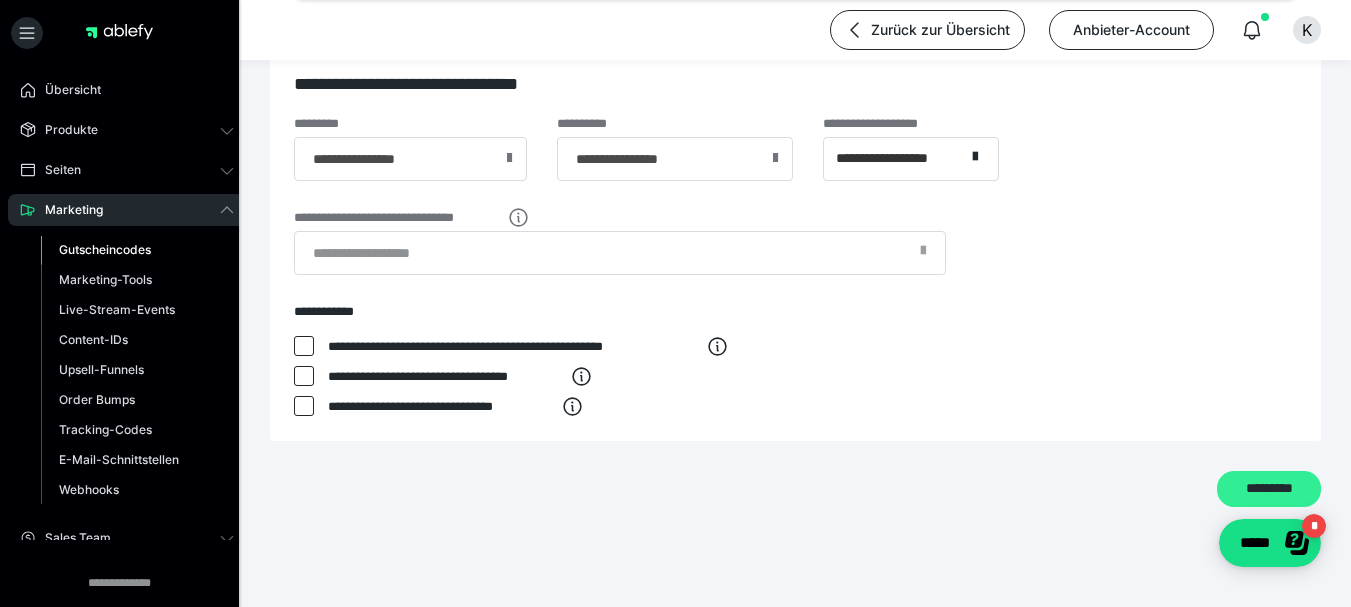 click on "*********" at bounding box center [1269, 489] 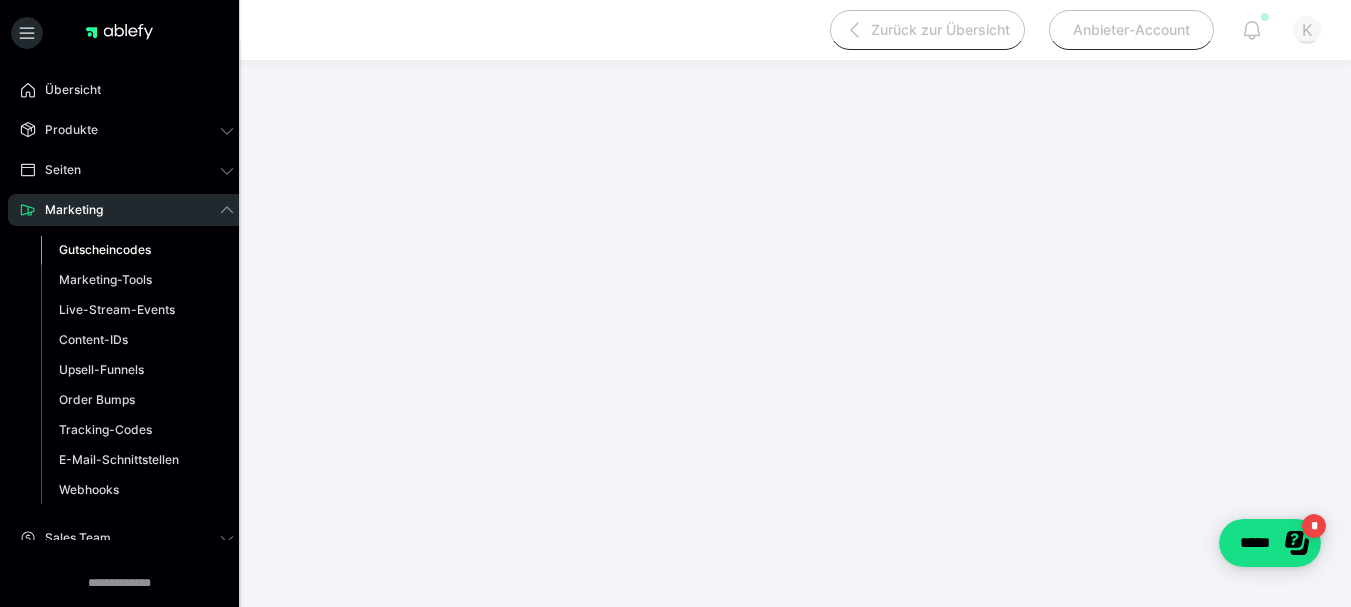 scroll, scrollTop: 401, scrollLeft: 0, axis: vertical 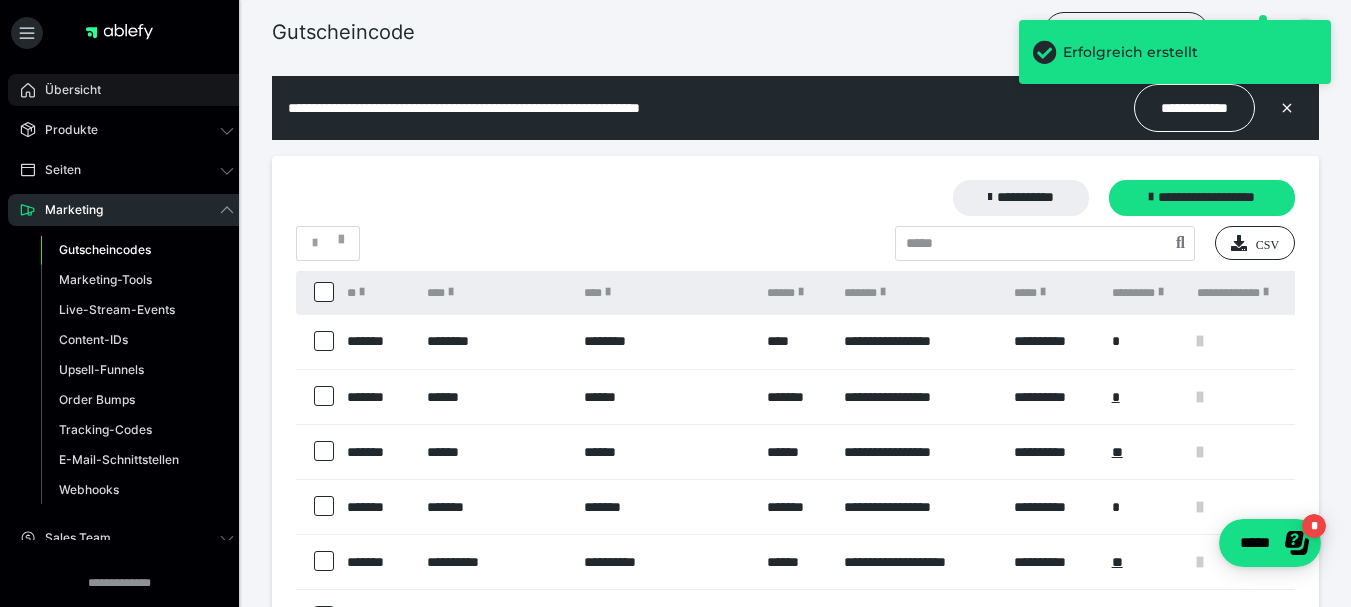 click on "Übersicht" at bounding box center [127, 90] 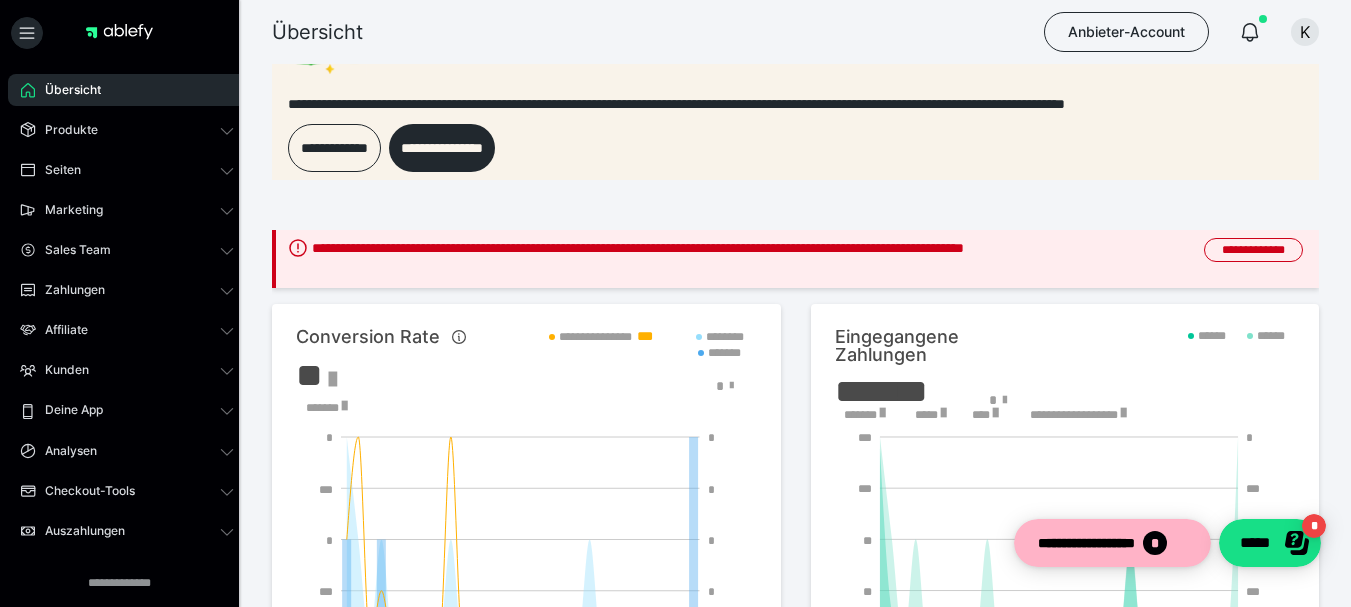 scroll, scrollTop: 0, scrollLeft: 0, axis: both 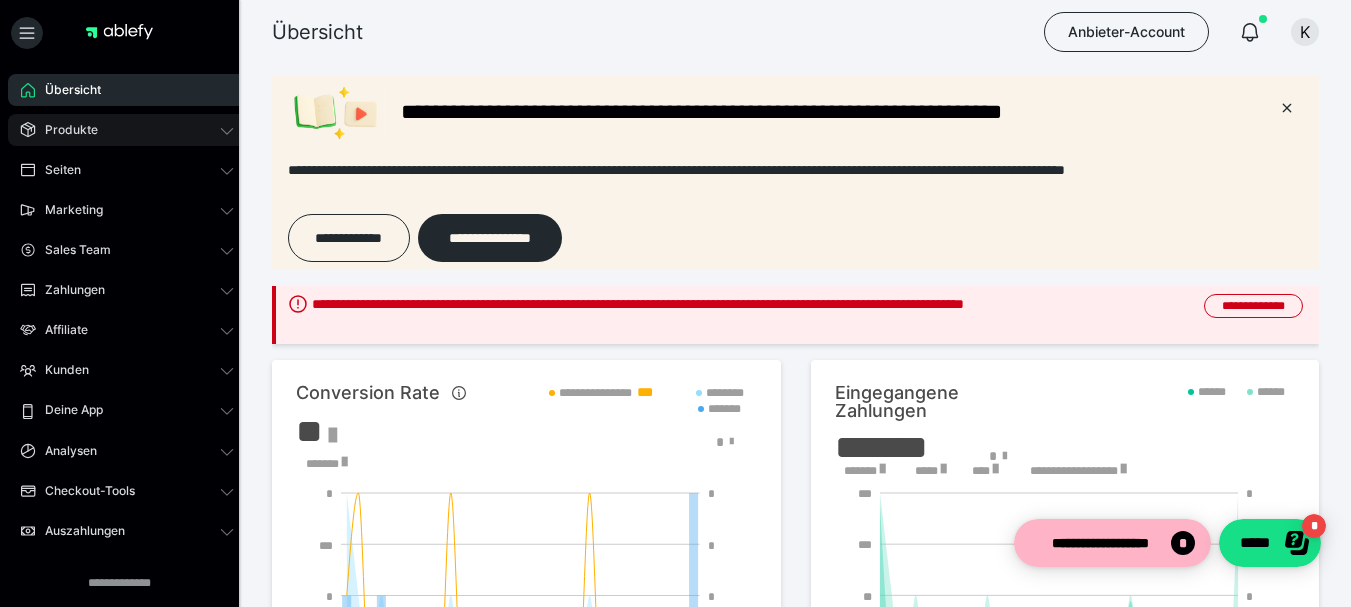 click on "Produkte" at bounding box center [127, 130] 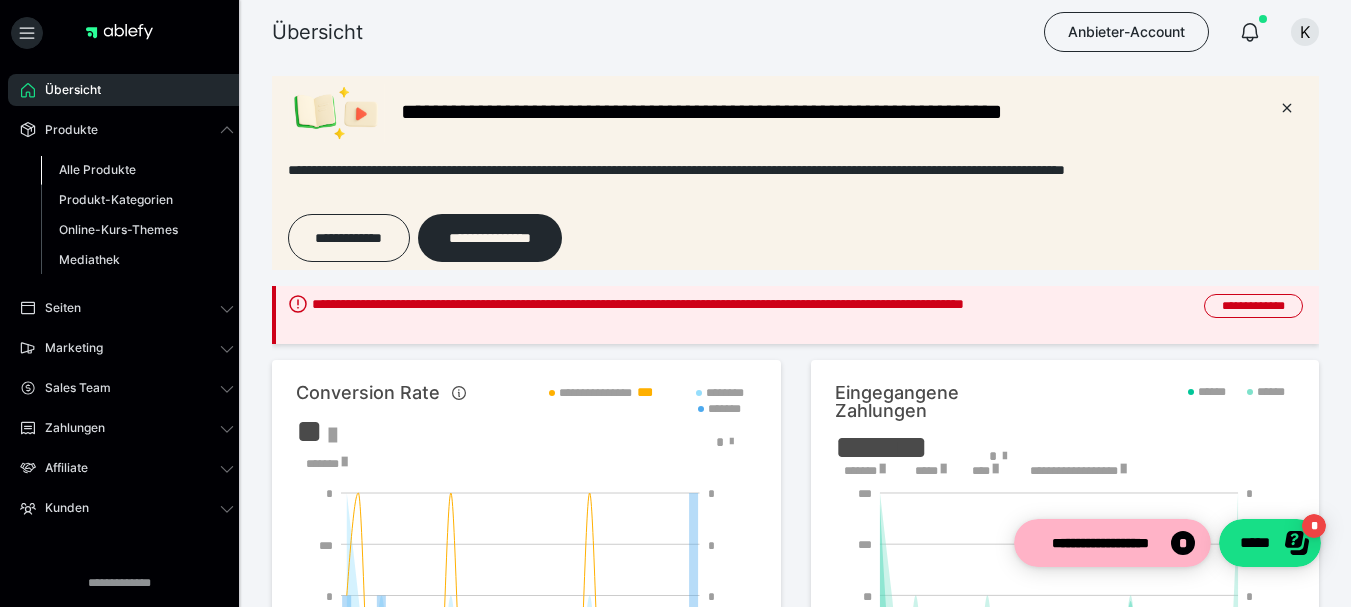 click on "Alle Produkte" at bounding box center [97, 169] 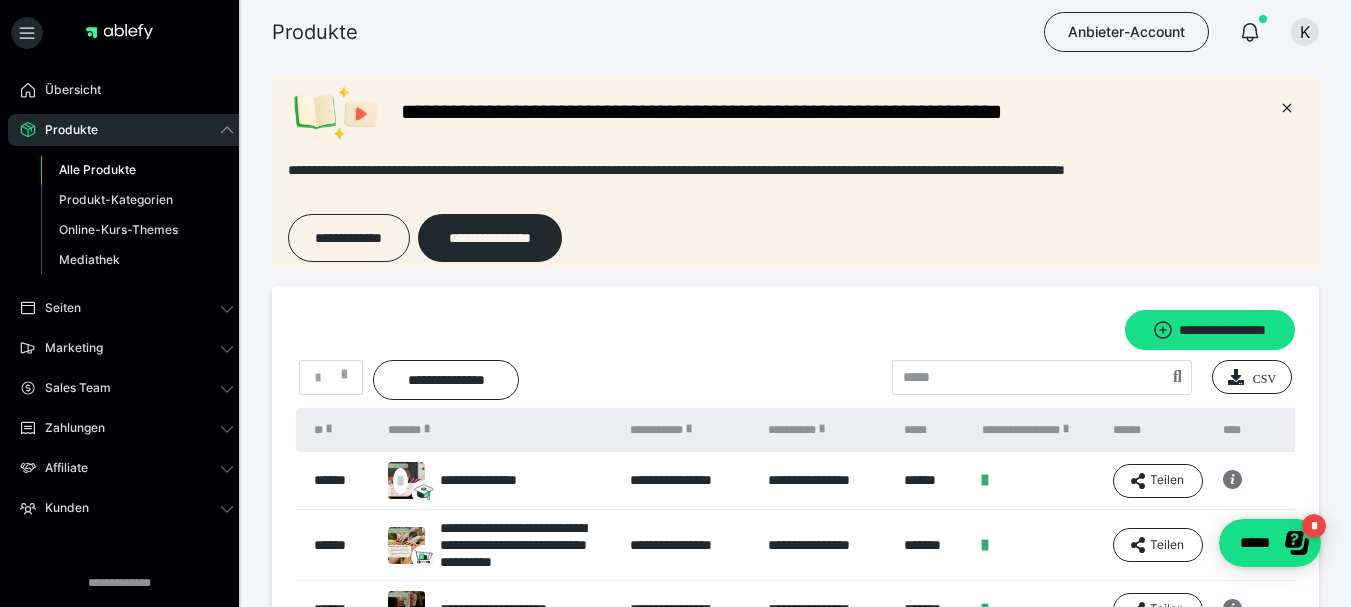 scroll, scrollTop: 0, scrollLeft: 0, axis: both 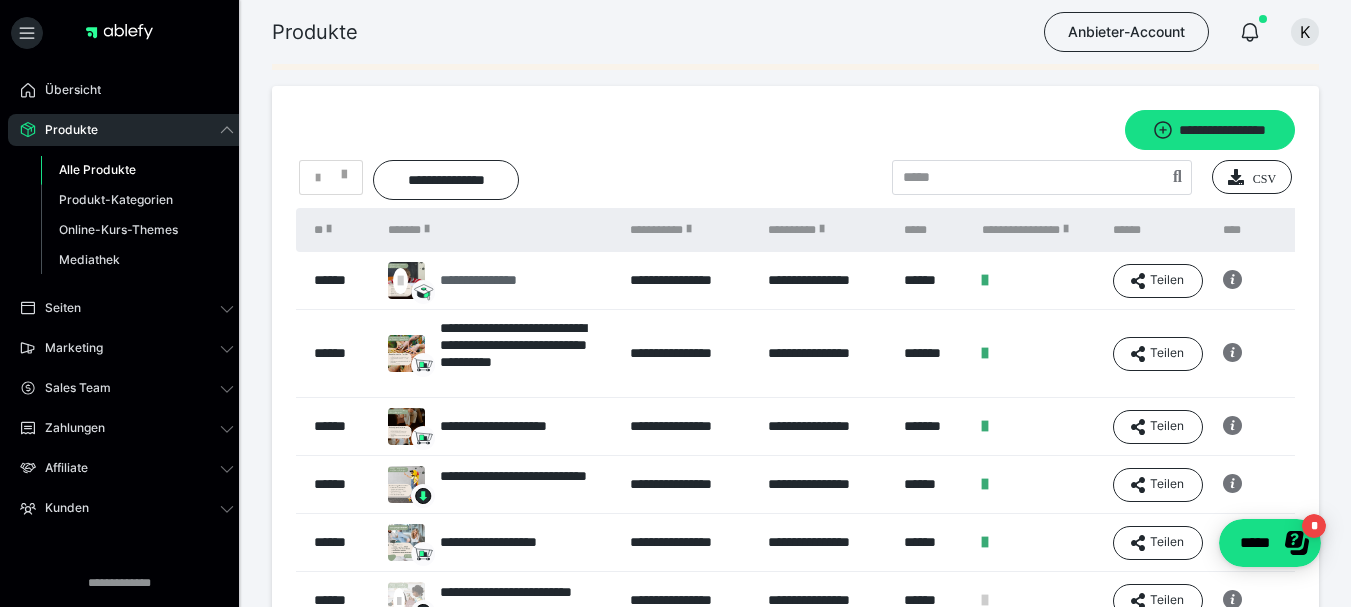 click on "**********" at bounding box center [499, 280] 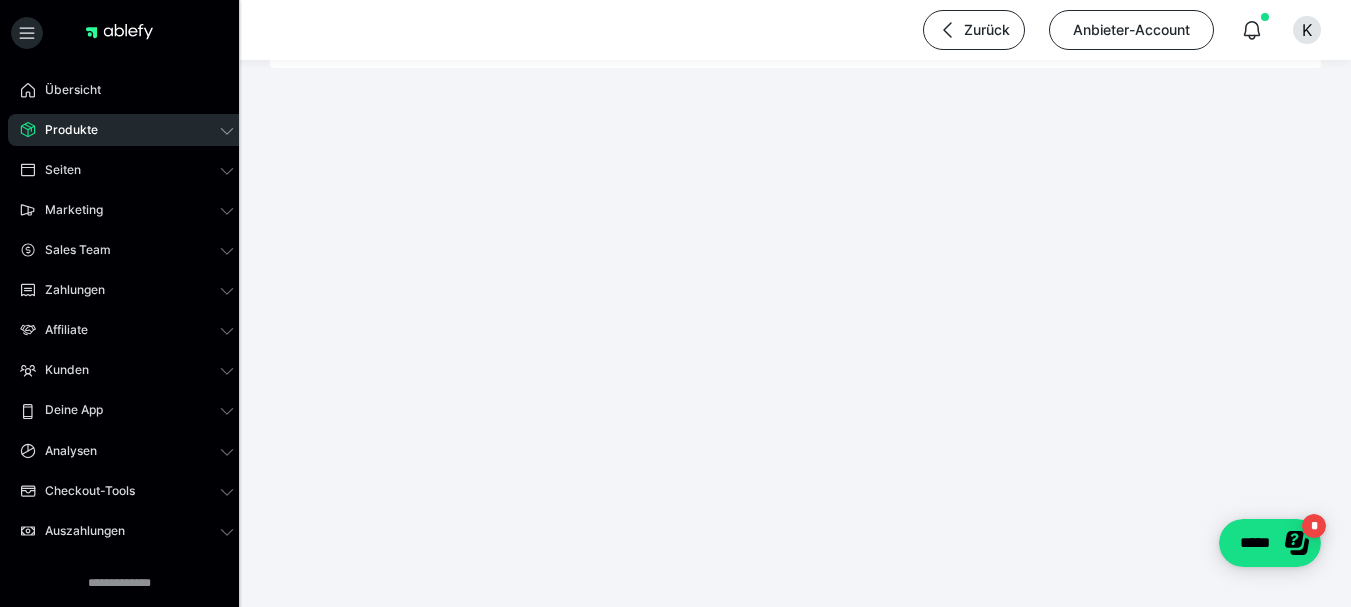 scroll, scrollTop: 0, scrollLeft: 0, axis: both 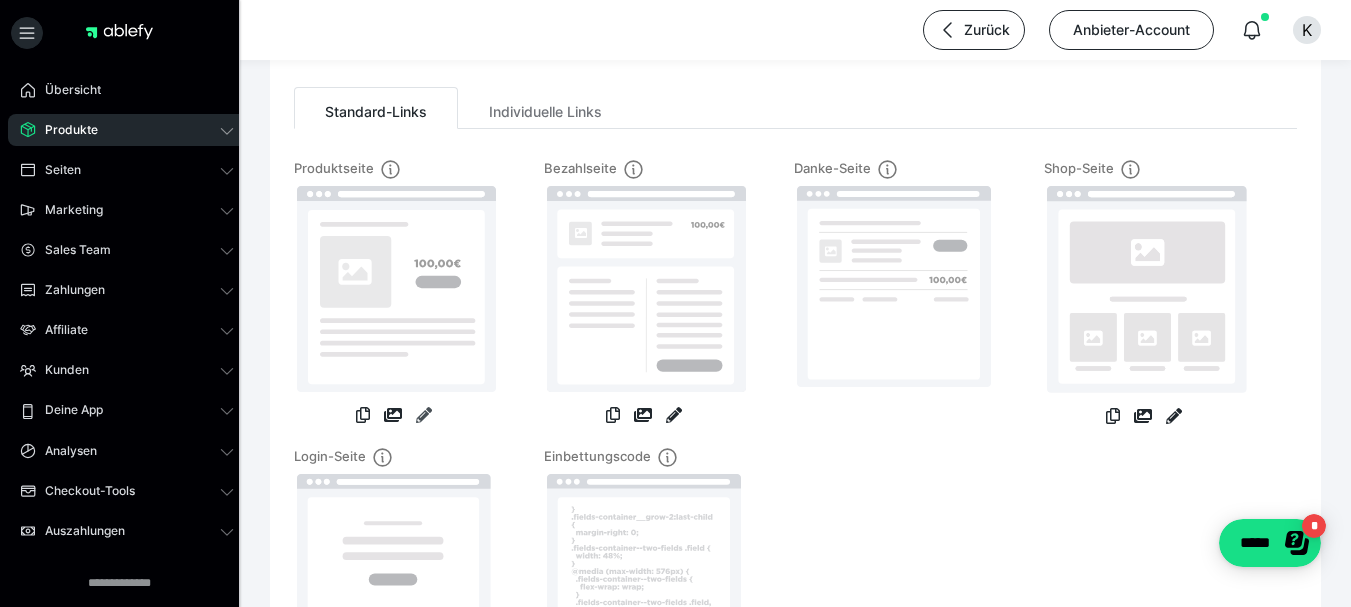 click at bounding box center [424, 415] 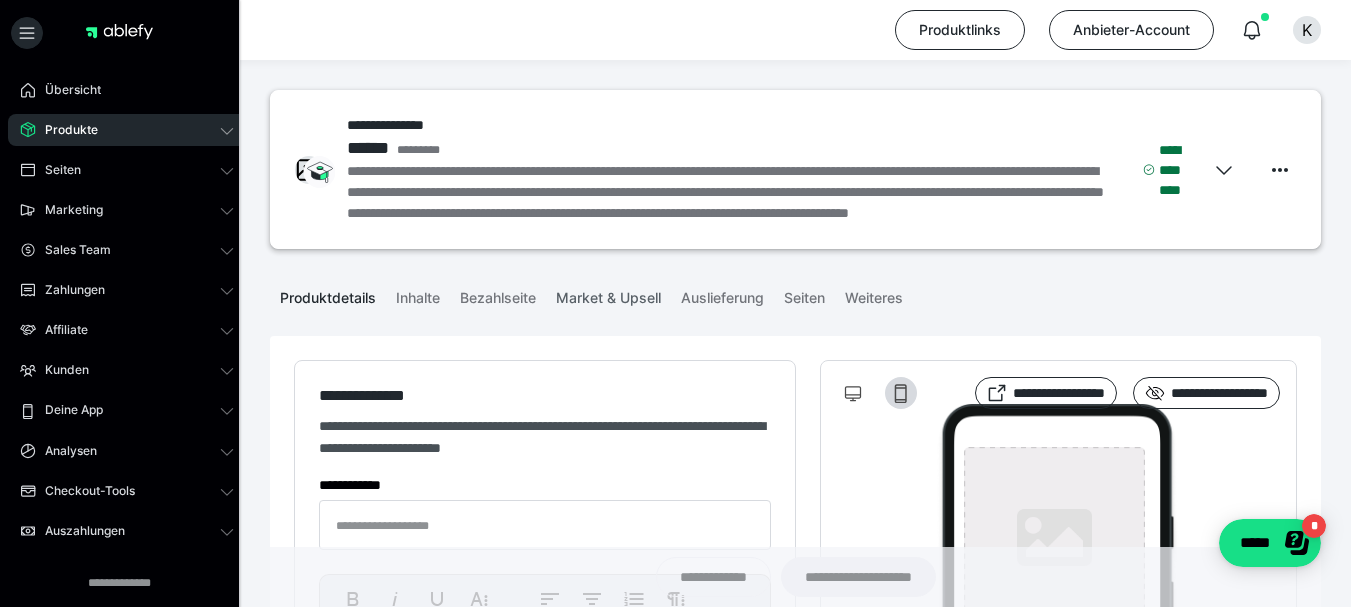 type on "**********" 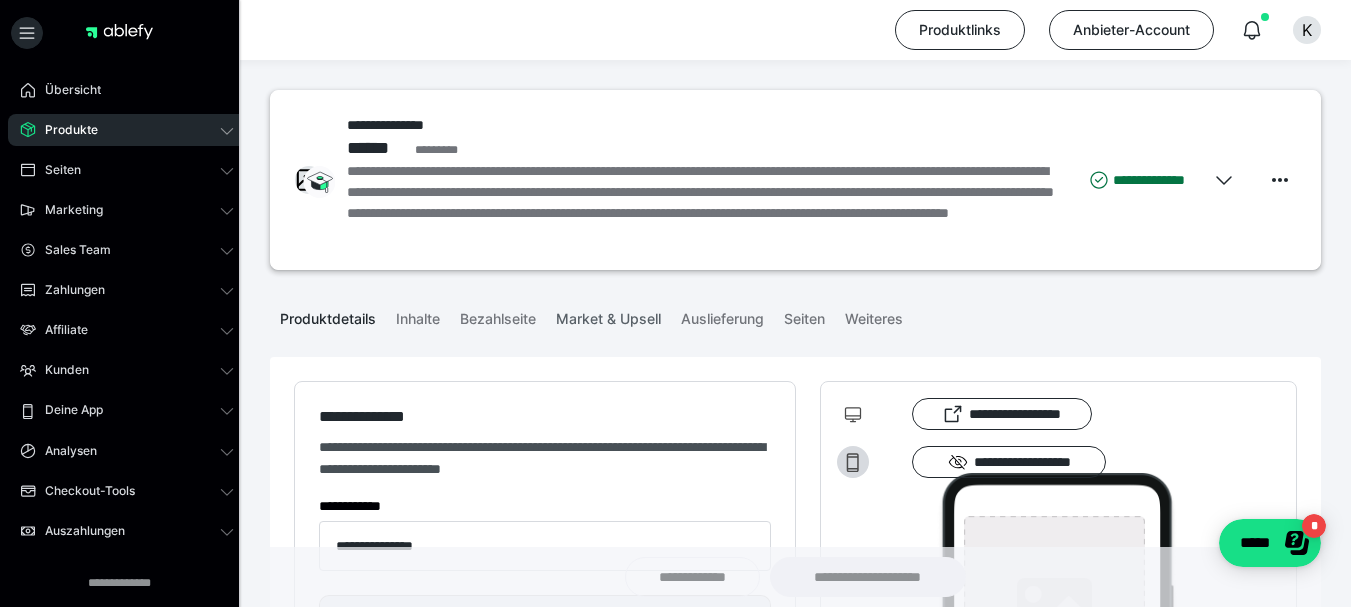 type on "**********" 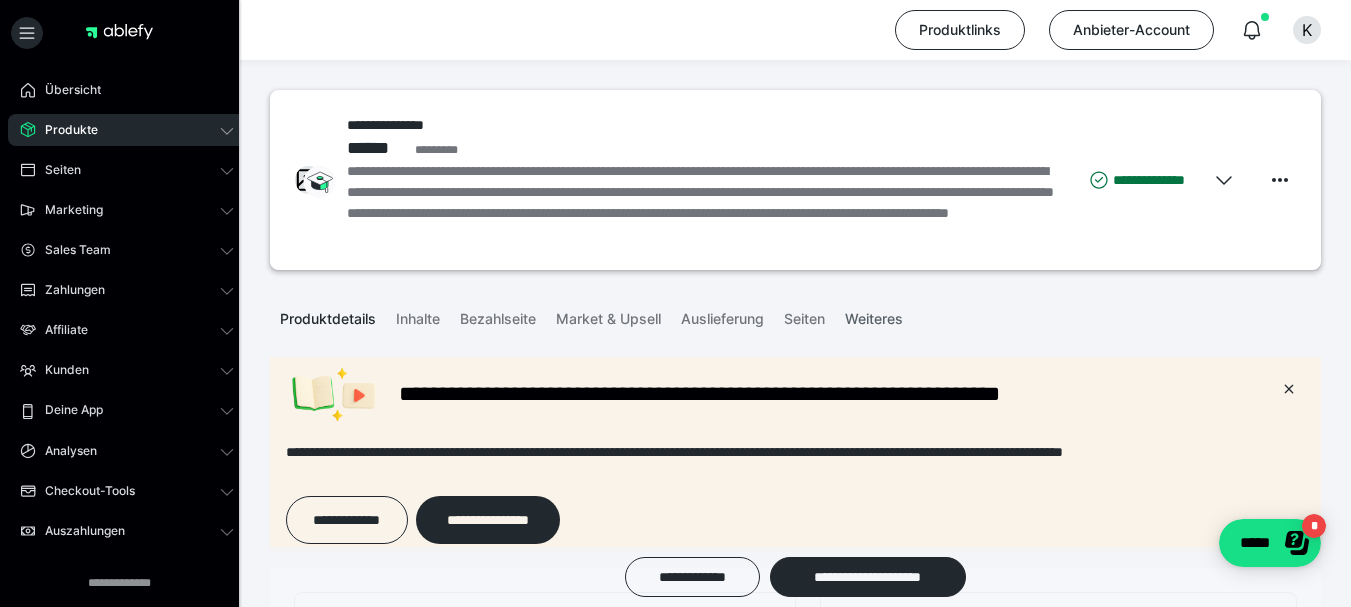 scroll, scrollTop: 0, scrollLeft: 0, axis: both 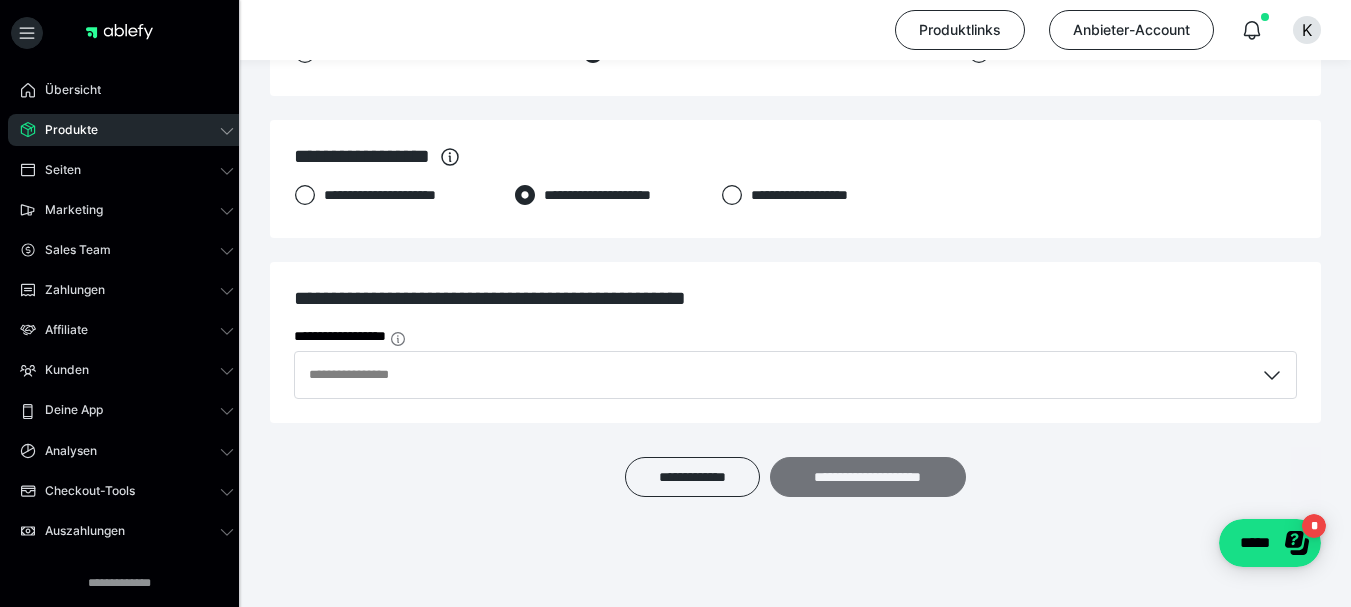 click on "**********" at bounding box center [868, 477] 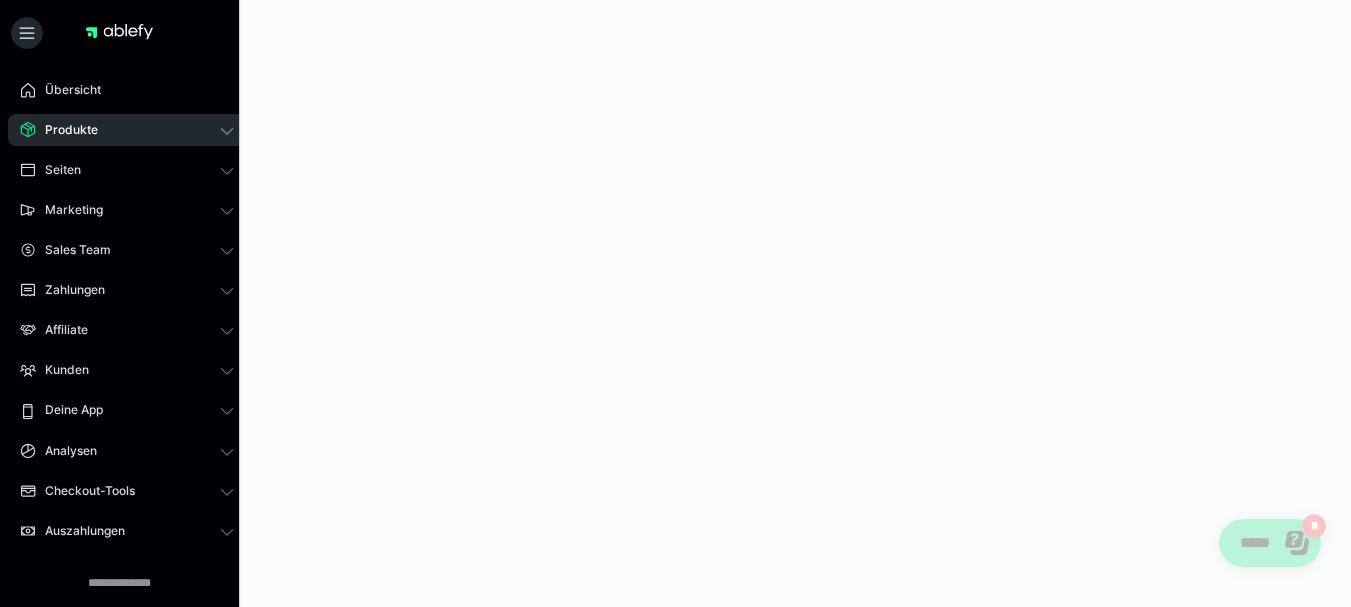 scroll, scrollTop: 0, scrollLeft: 0, axis: both 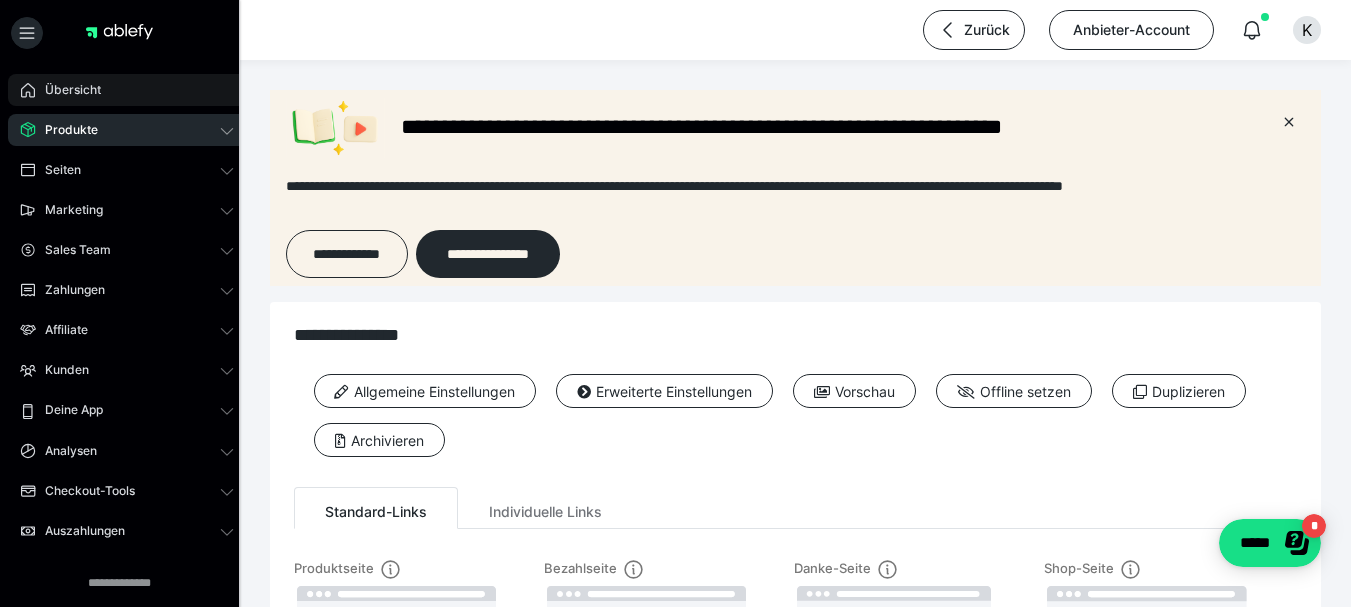 click on "Übersicht" at bounding box center [127, 90] 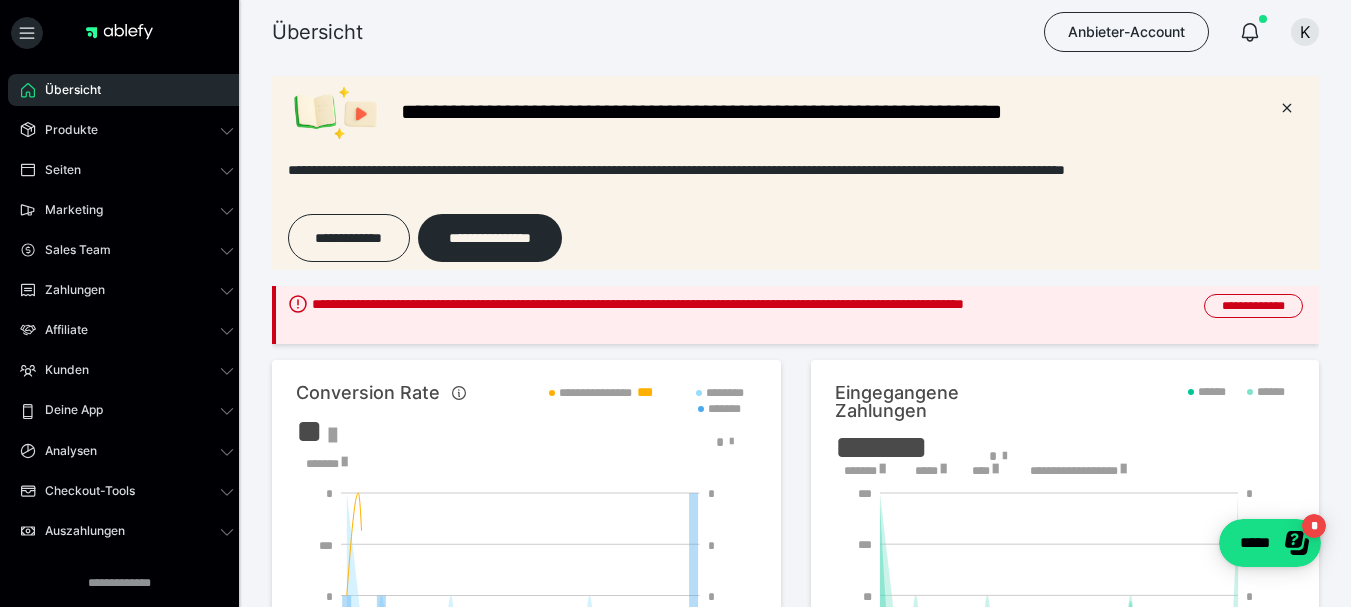 scroll, scrollTop: 0, scrollLeft: 0, axis: both 